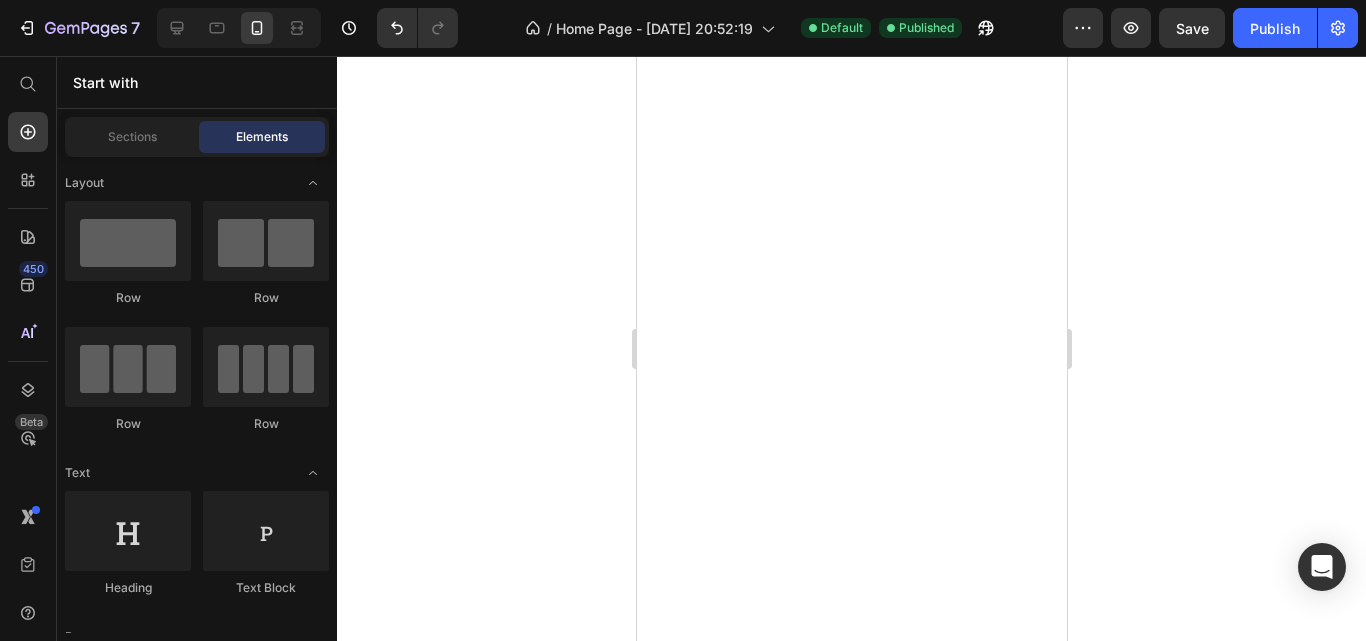 scroll, scrollTop: 0, scrollLeft: 0, axis: both 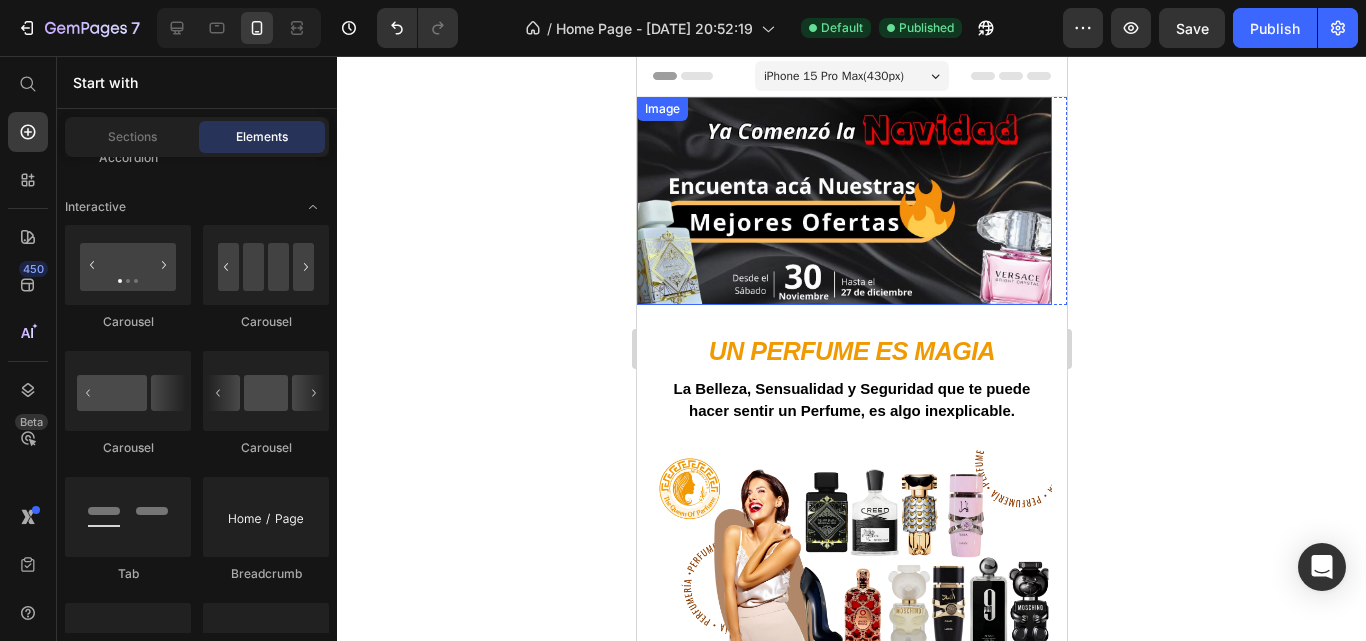 click at bounding box center [843, 201] 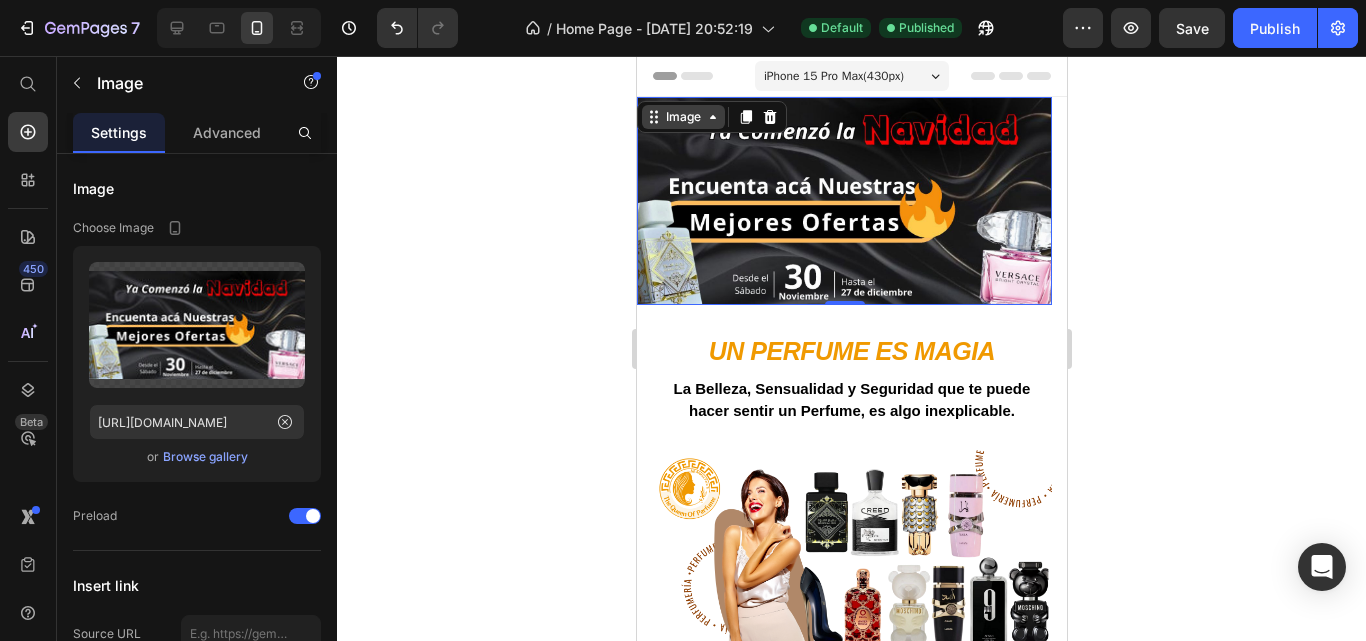 click 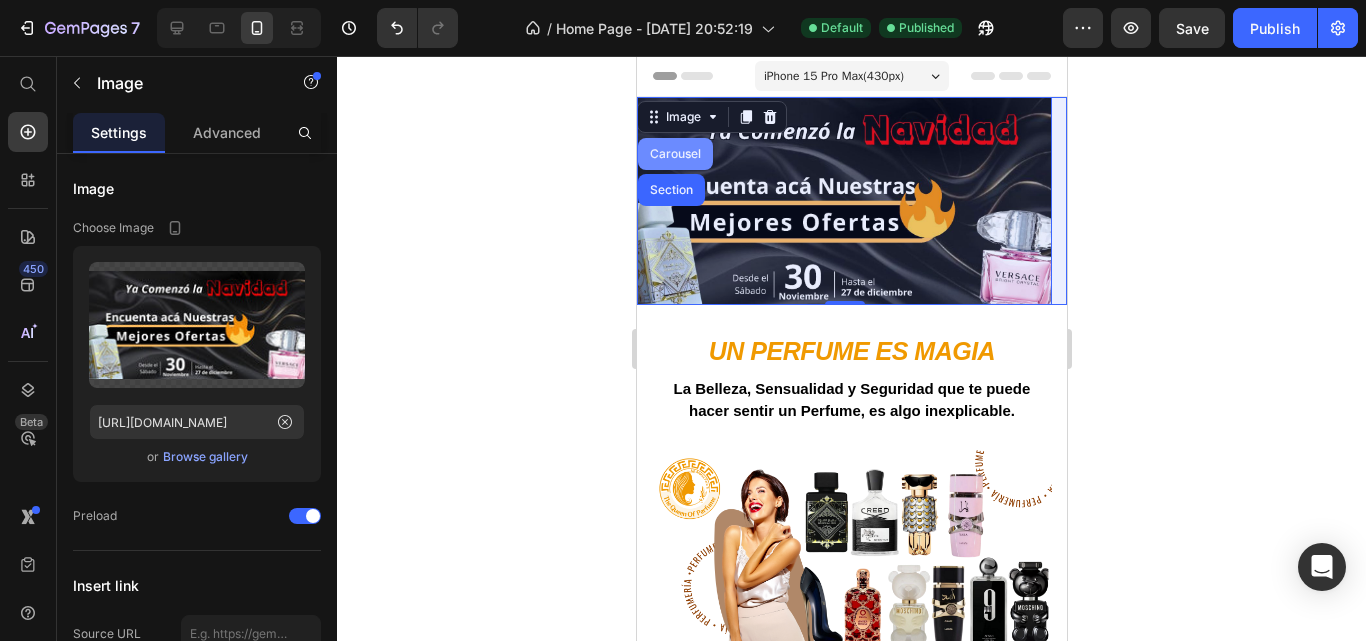 drag, startPoint x: 680, startPoint y: 151, endPoint x: 784, endPoint y: 333, distance: 209.6187 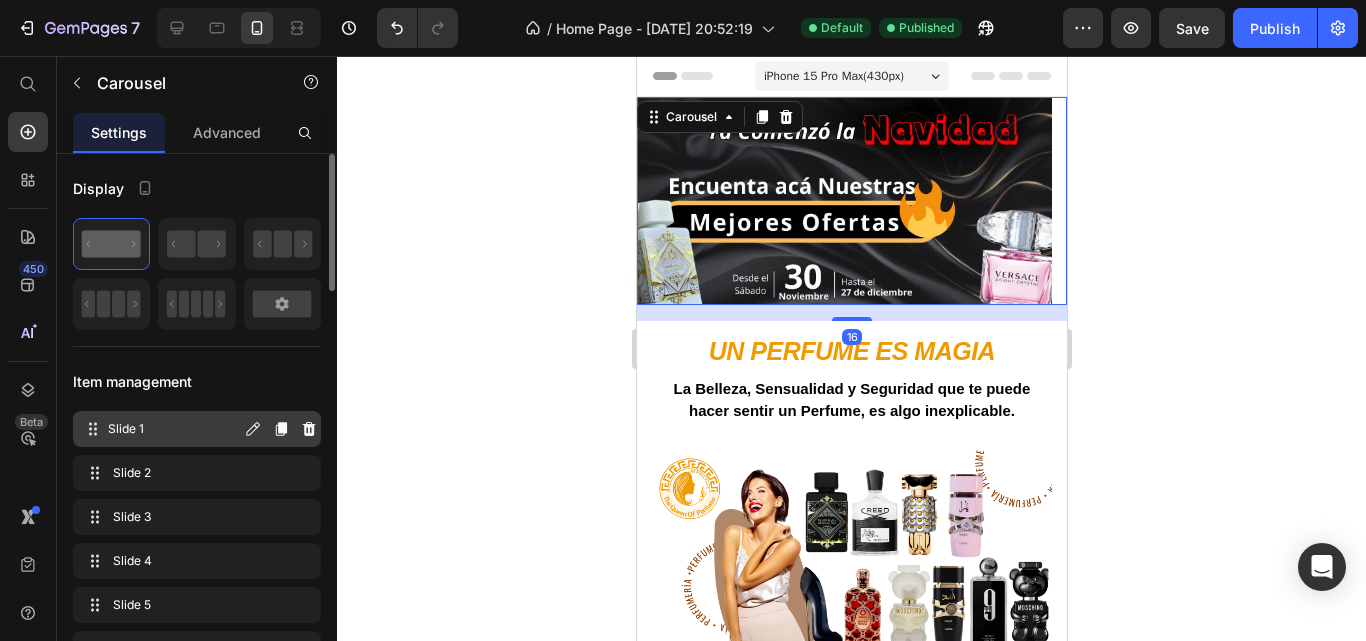 click on "Slide 1 Slide 1" at bounding box center [161, 429] 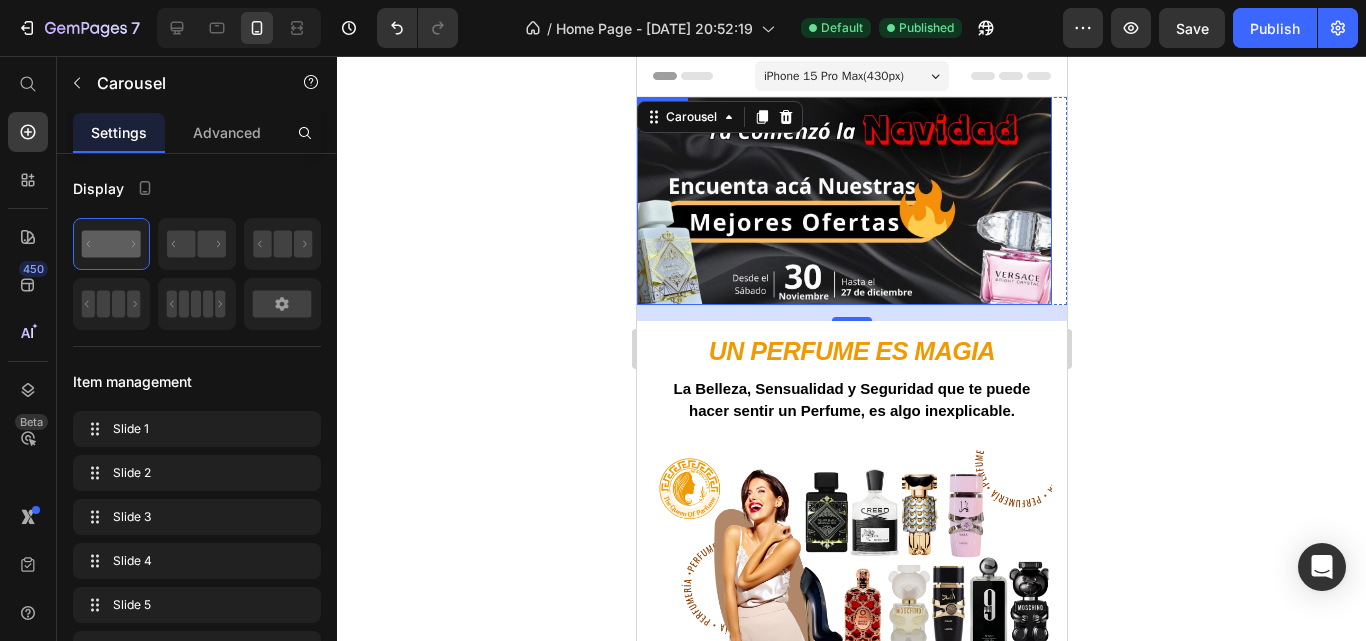 click at bounding box center [843, 201] 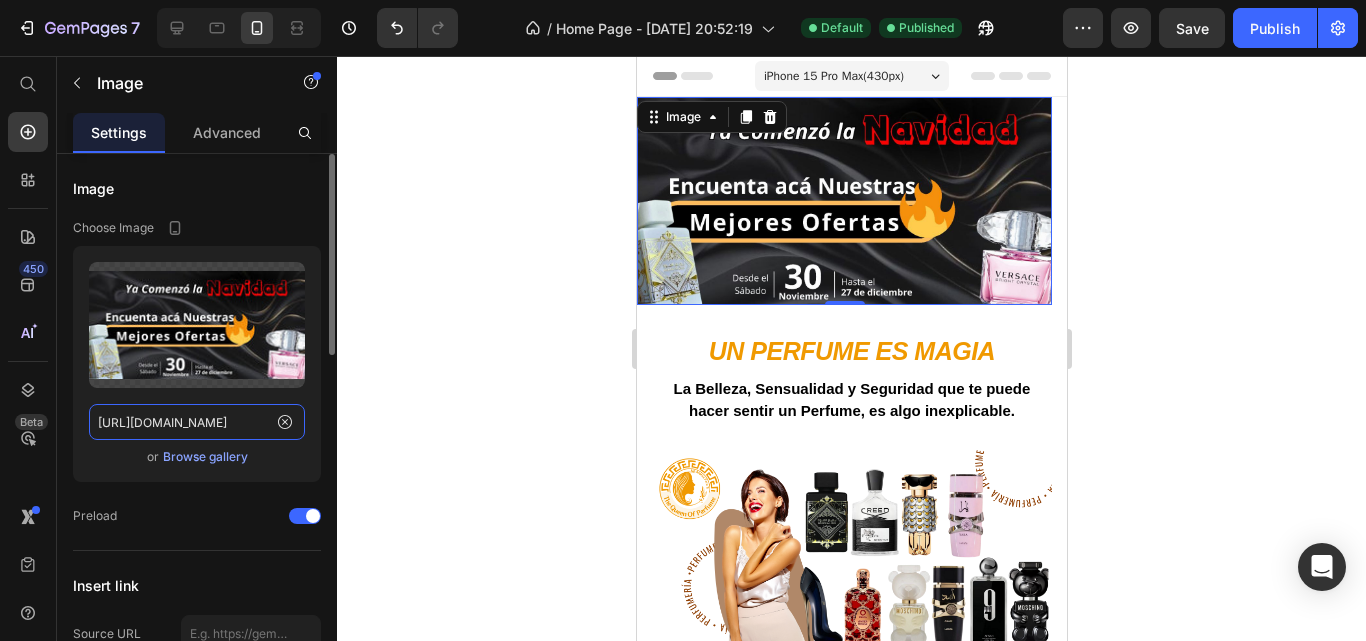 click on "[URL][DOMAIN_NAME]" 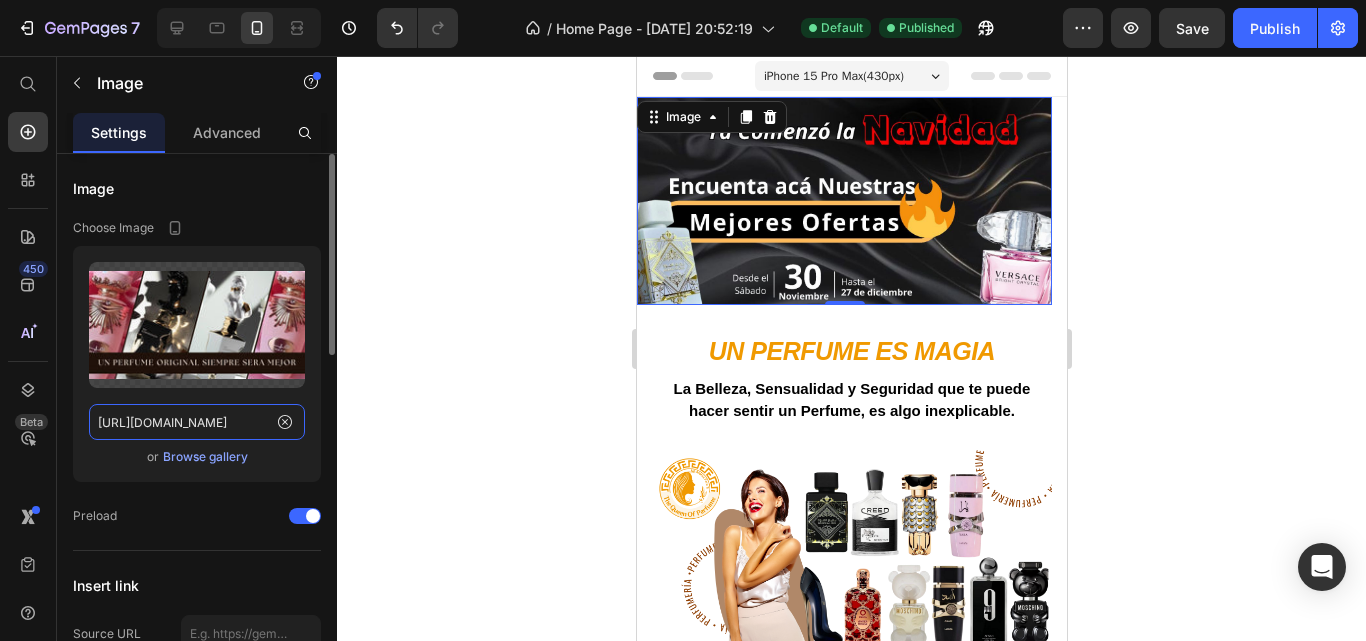 scroll, scrollTop: 0, scrollLeft: 377, axis: horizontal 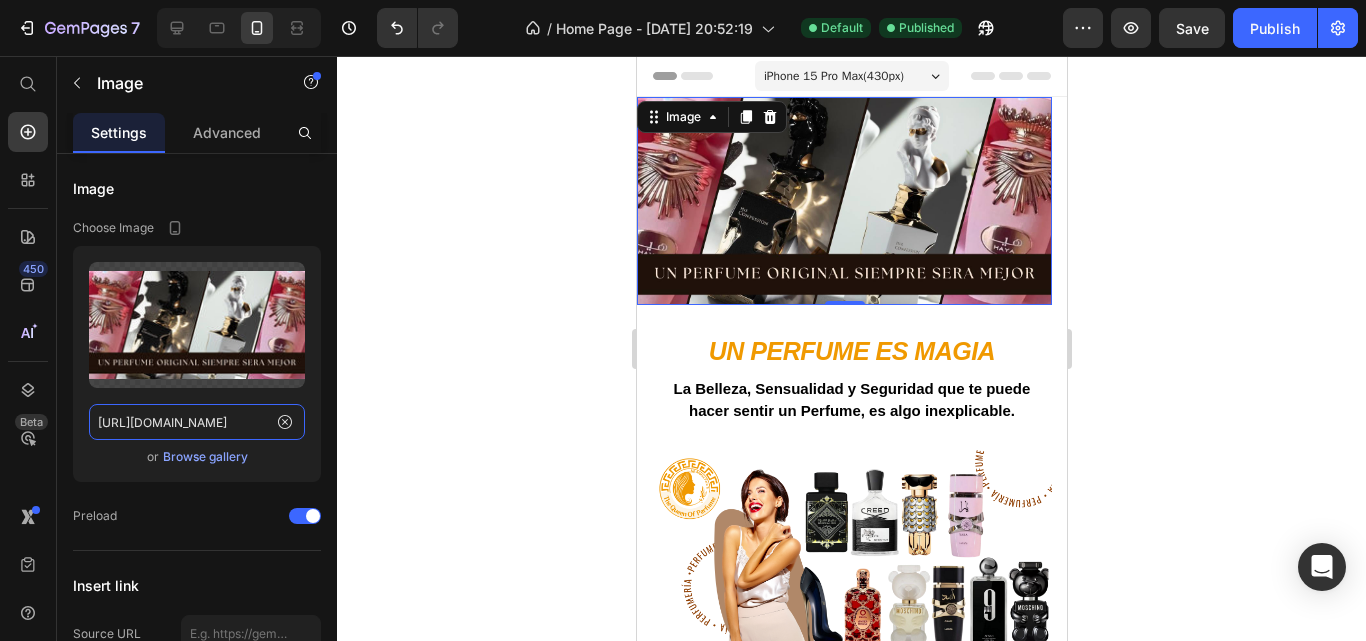 type on "[URL][DOMAIN_NAME]" 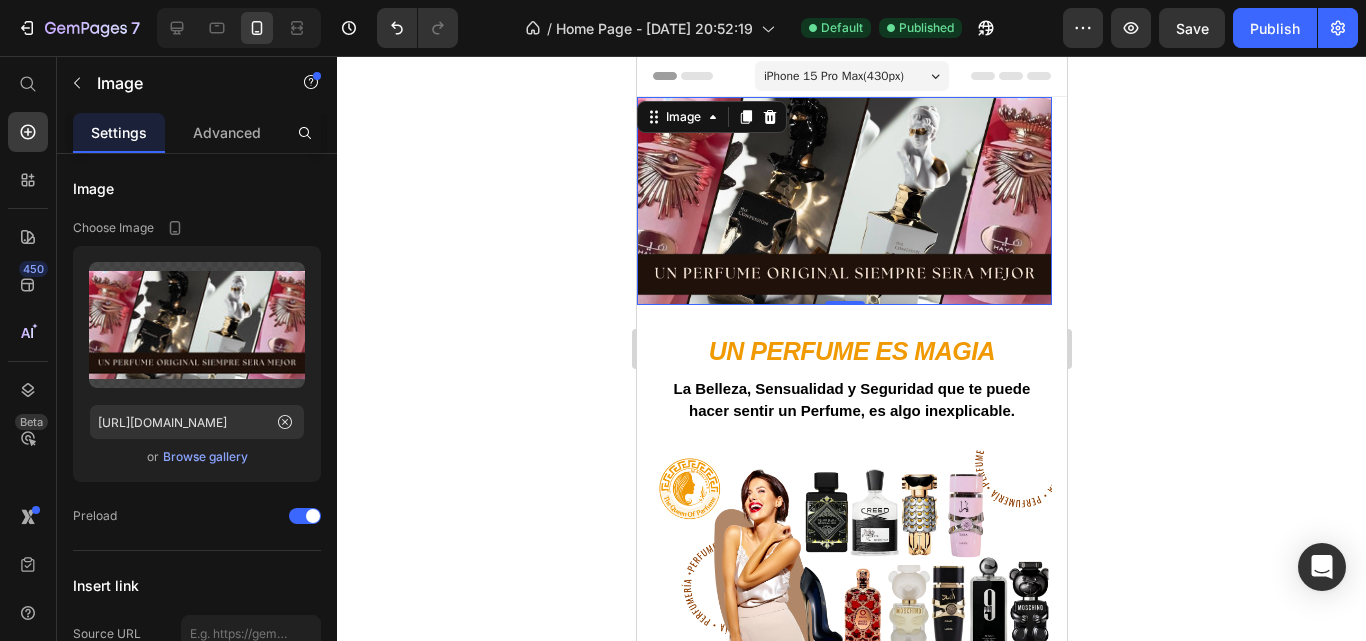 click at bounding box center (843, 201) 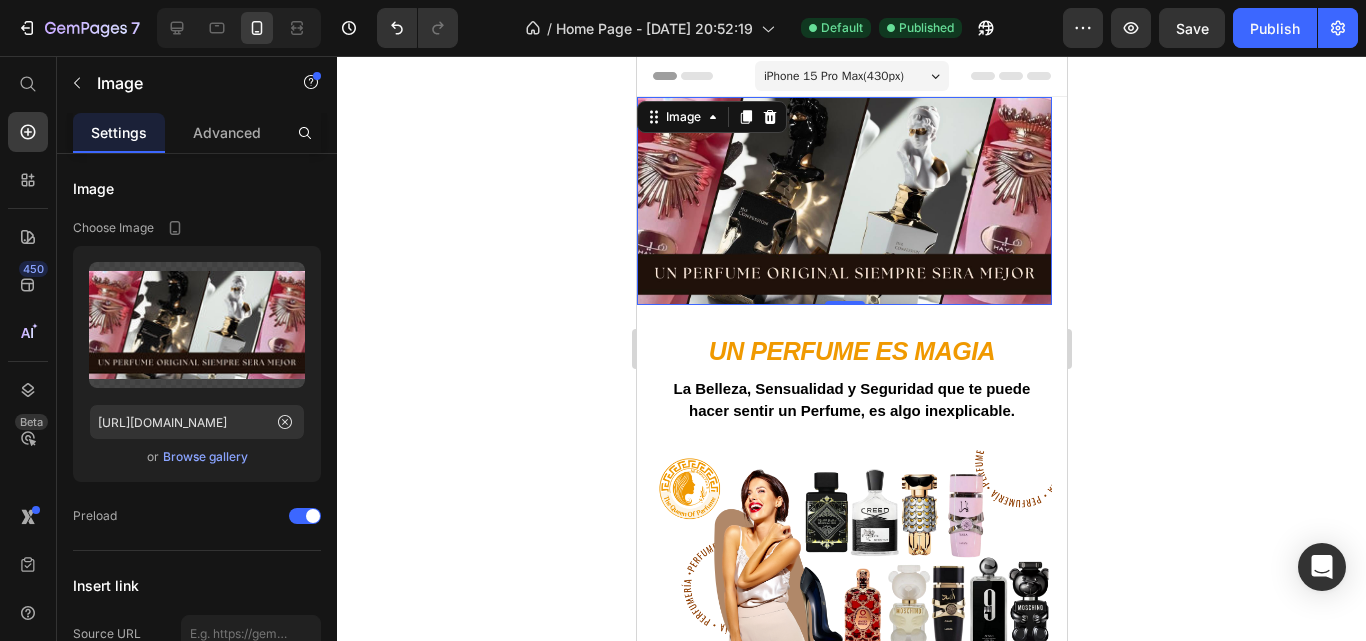 click at bounding box center [843, 201] 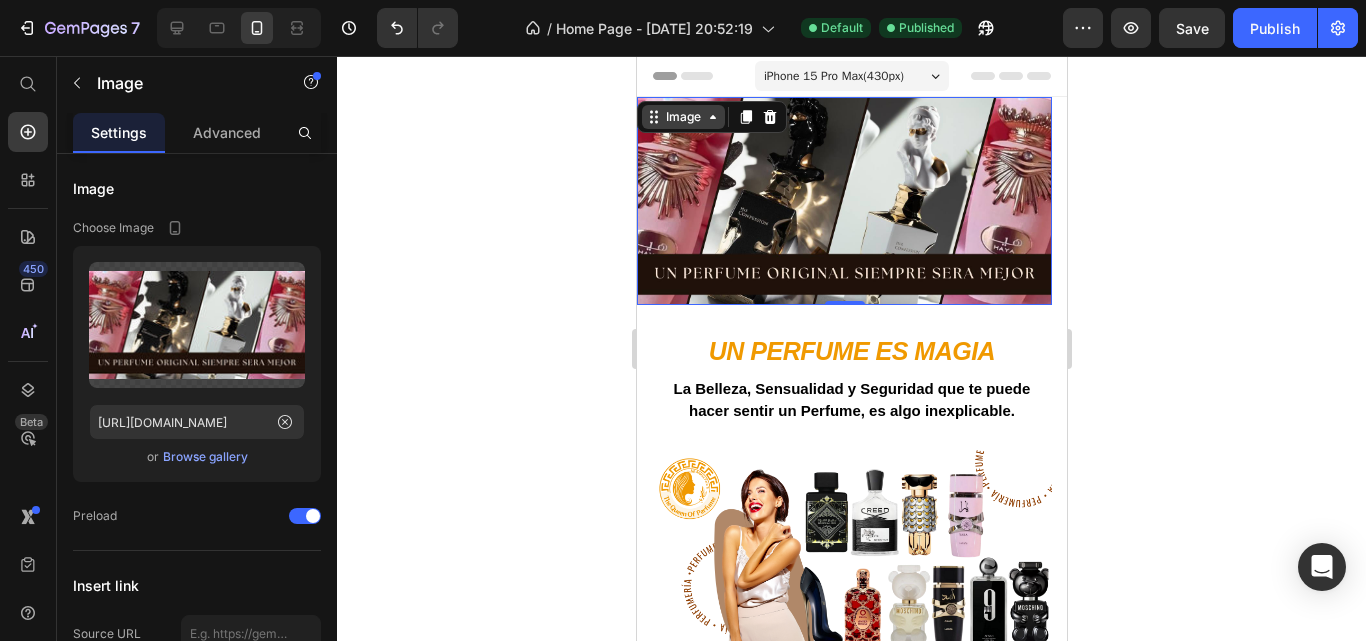 click on "Image" at bounding box center [682, 117] 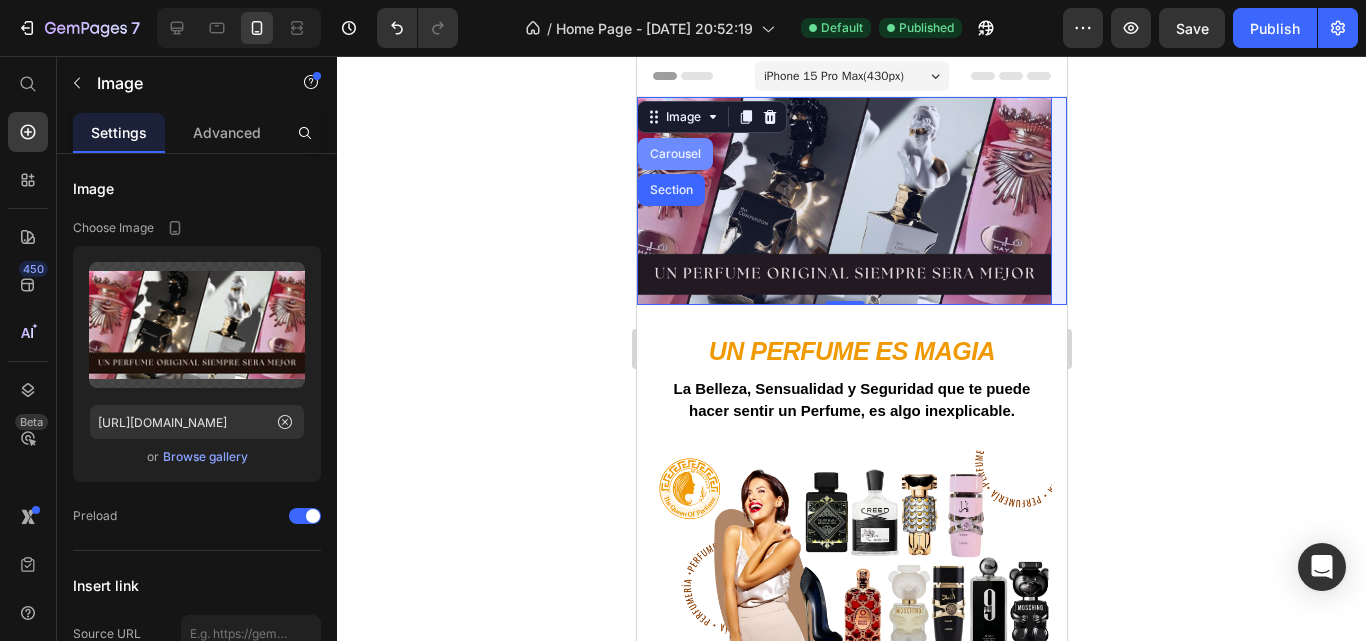 drag, startPoint x: 670, startPoint y: 154, endPoint x: 928, endPoint y: 398, distance: 355.10562 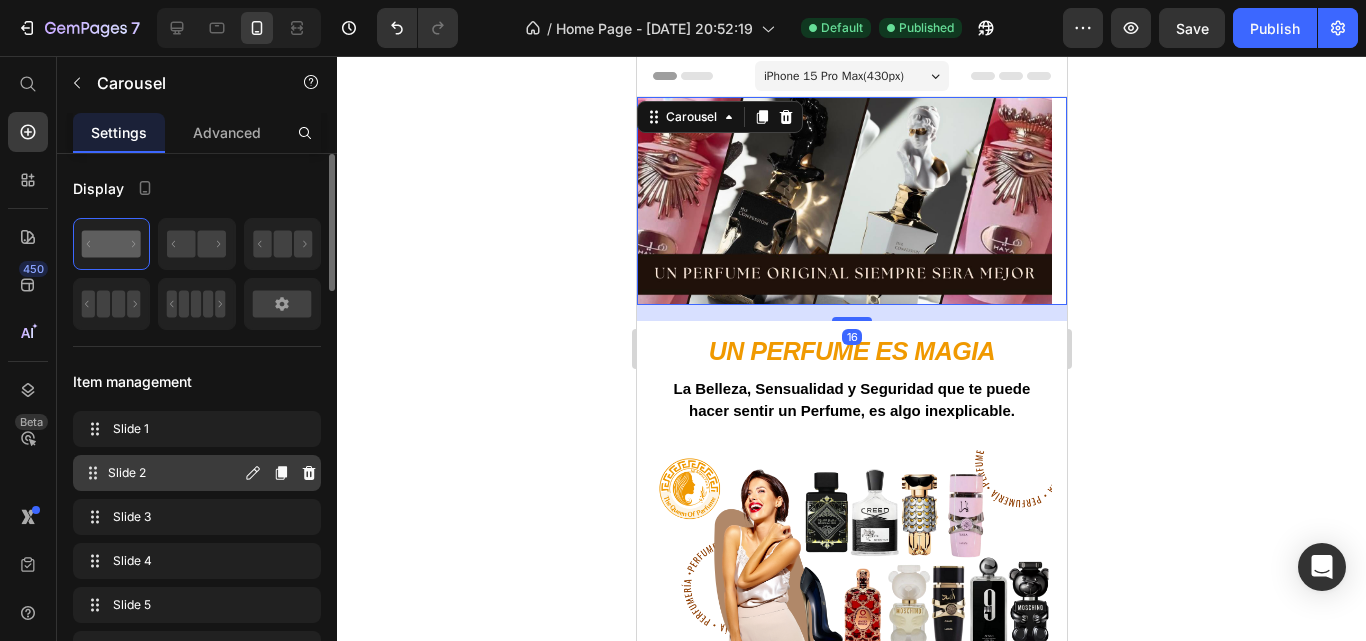 click on "Slide 2" at bounding box center (174, 473) 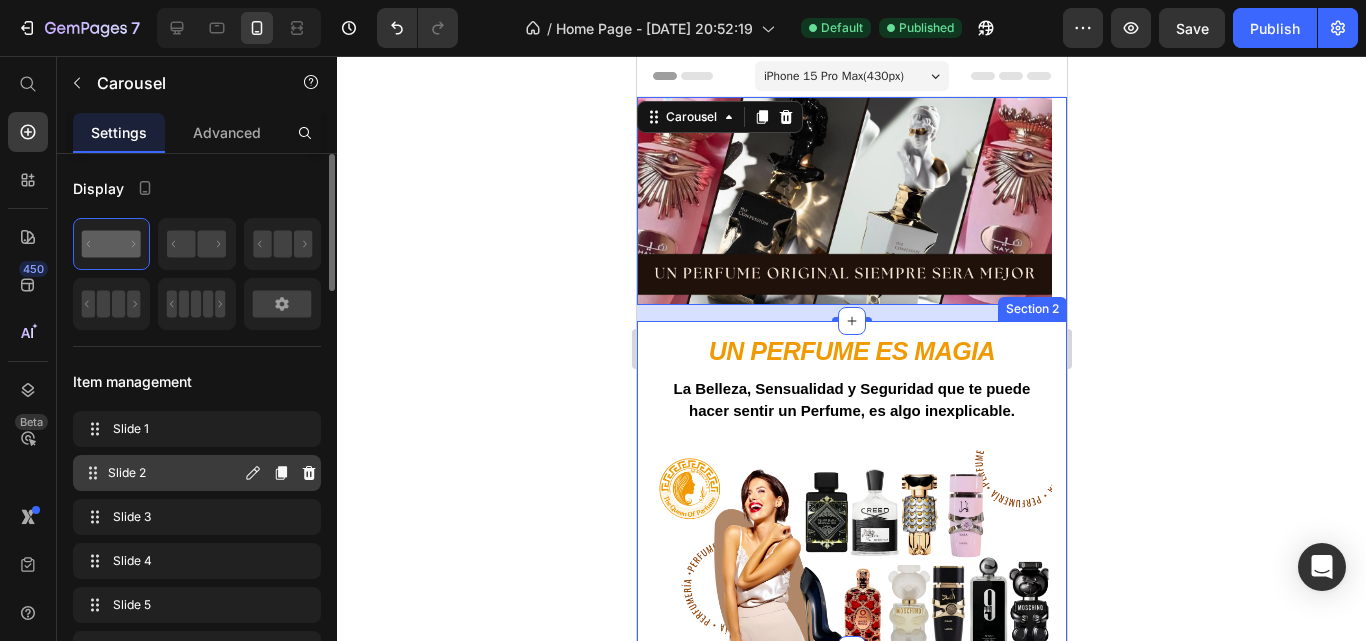 click on "Slide 2" at bounding box center [174, 473] 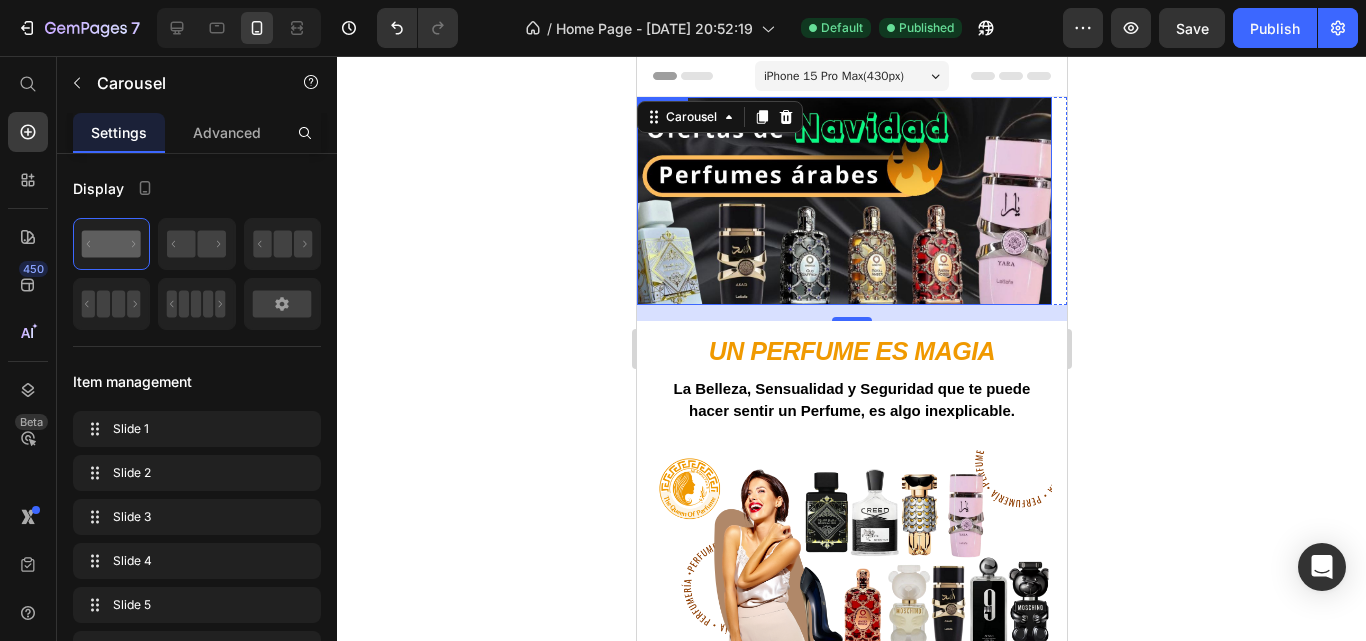 click at bounding box center [843, 201] 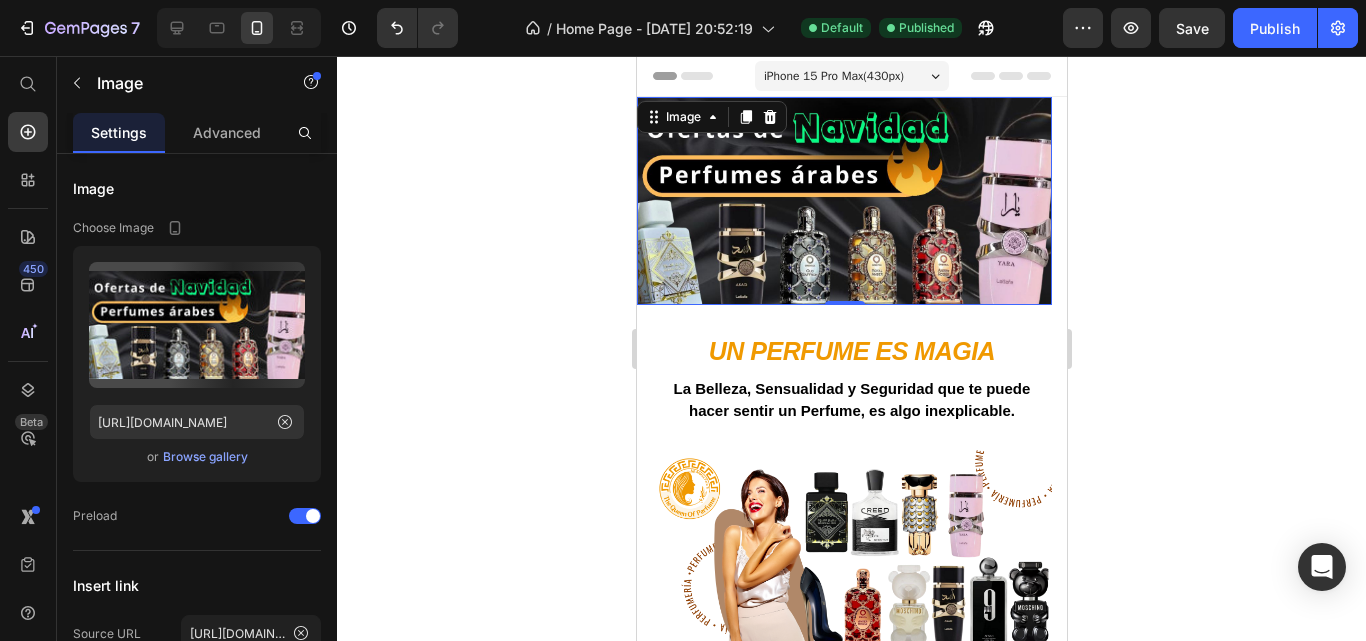 click at bounding box center [843, 201] 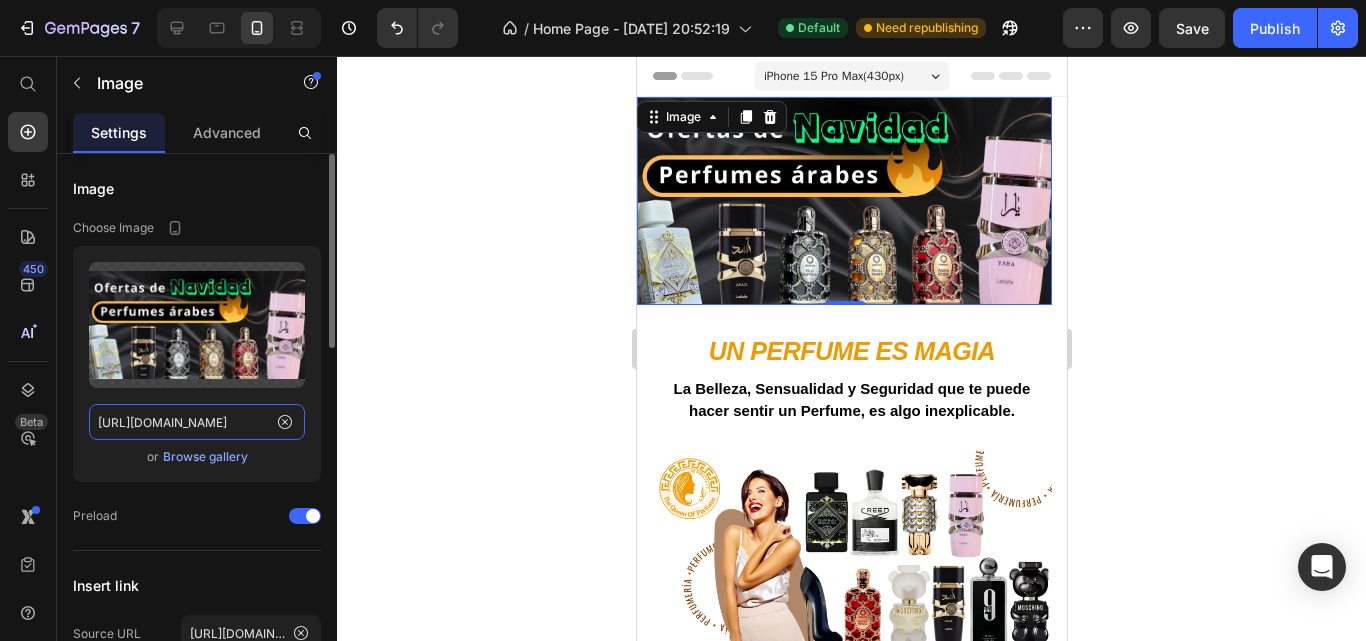 click on "[URL][DOMAIN_NAME]" 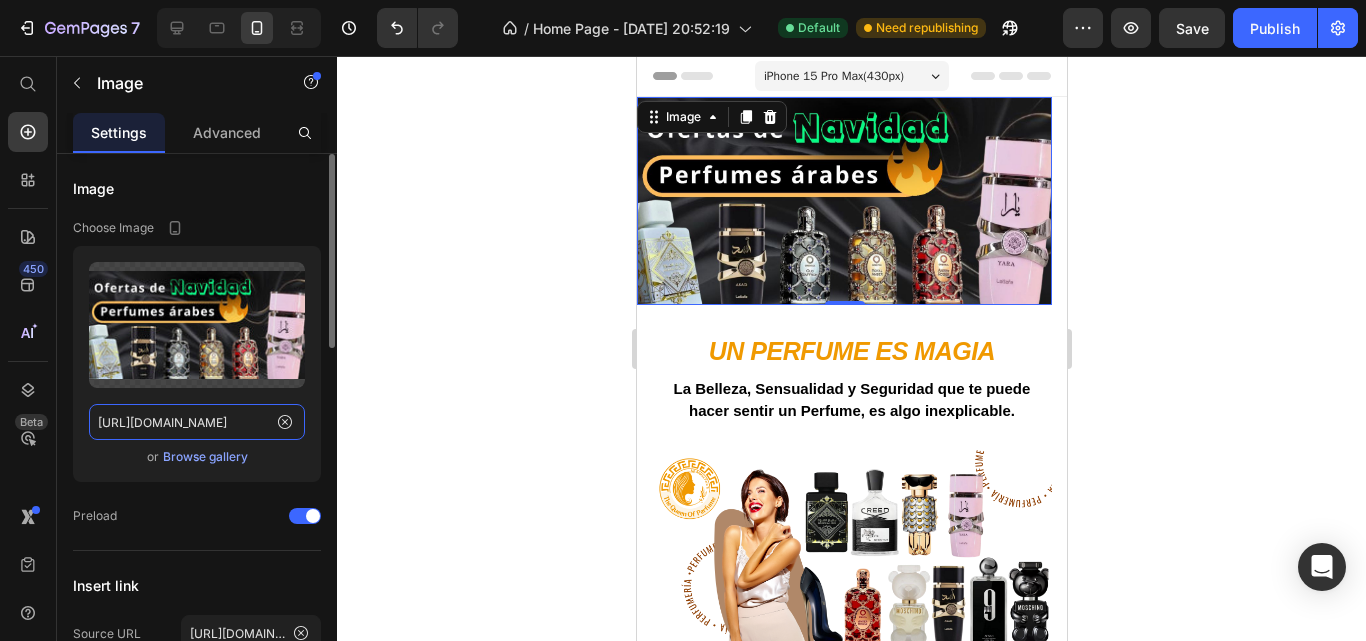 scroll, scrollTop: 0, scrollLeft: 377, axis: horizontal 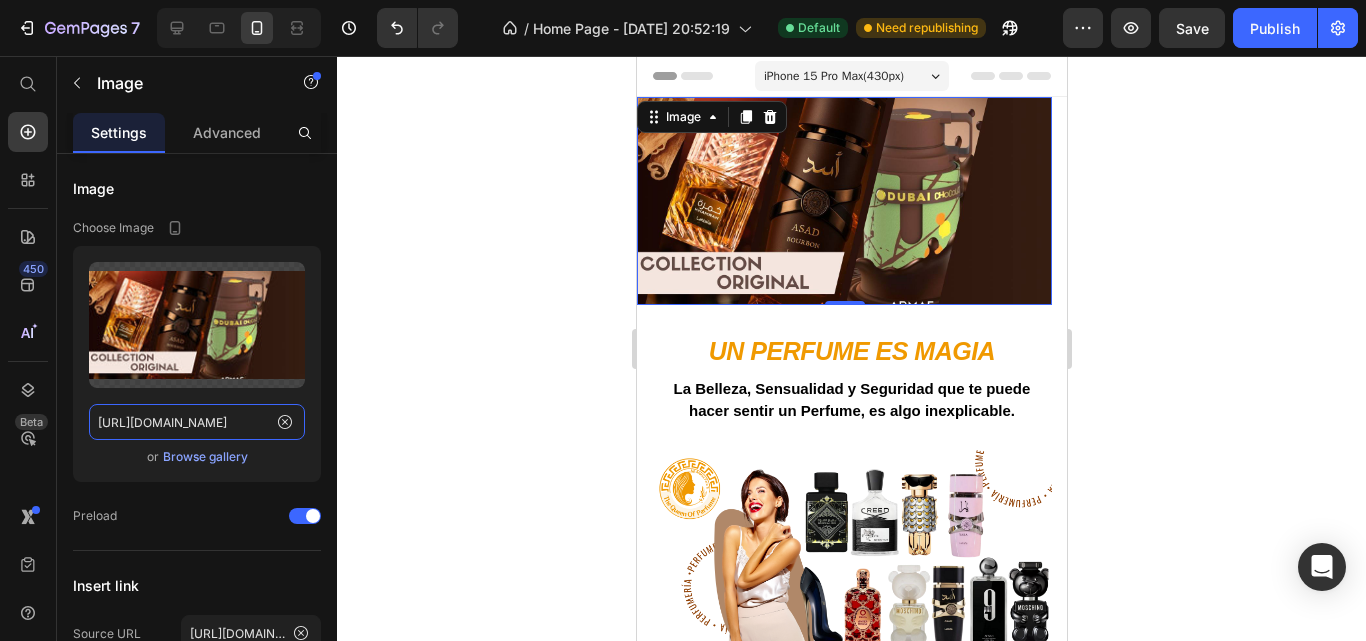 type on "[URL][DOMAIN_NAME]" 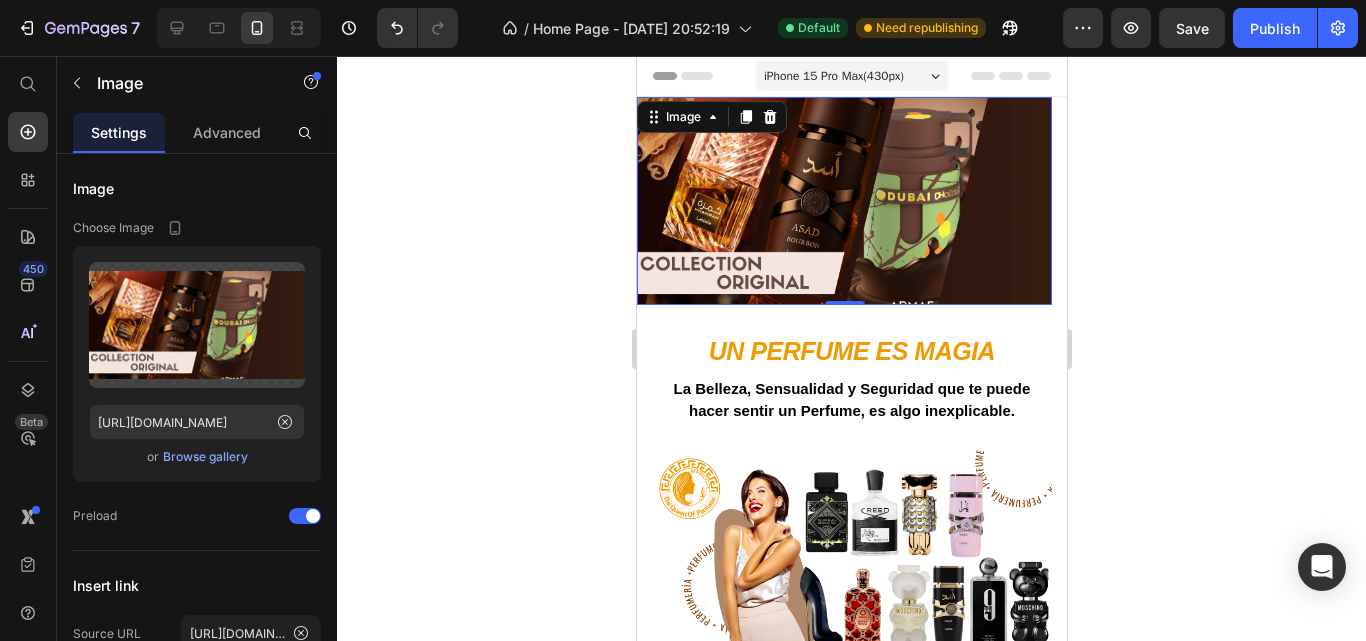 click 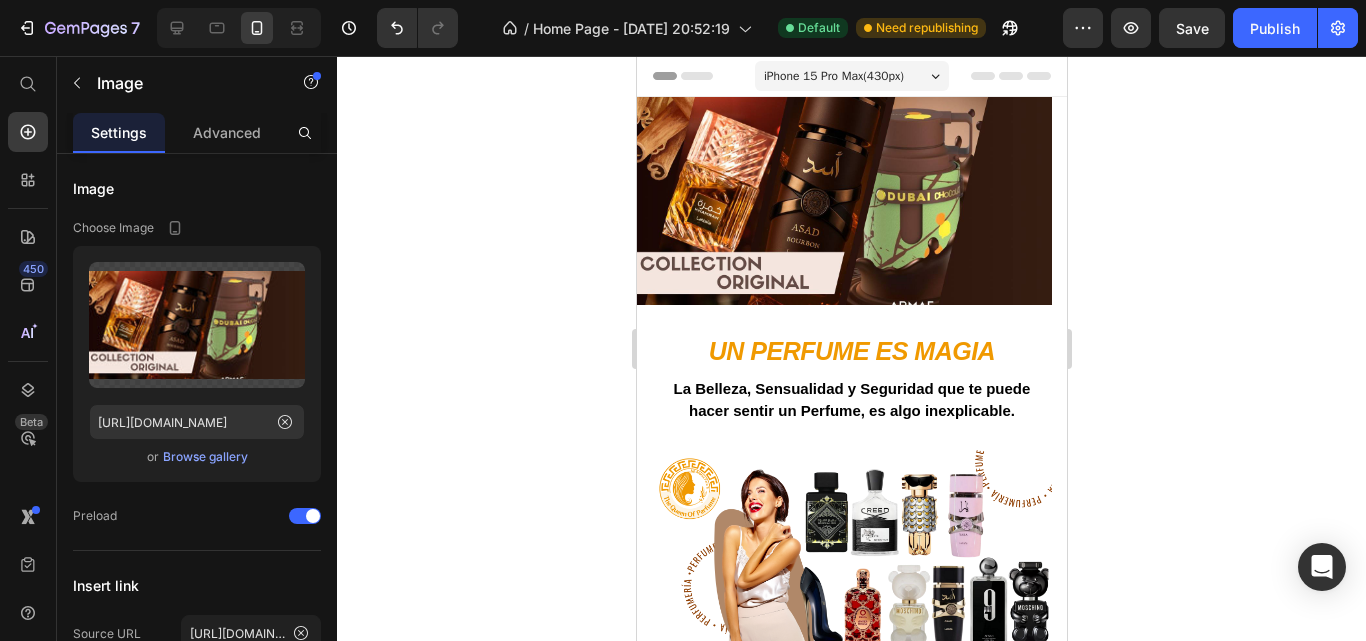 scroll, scrollTop: 0, scrollLeft: 0, axis: both 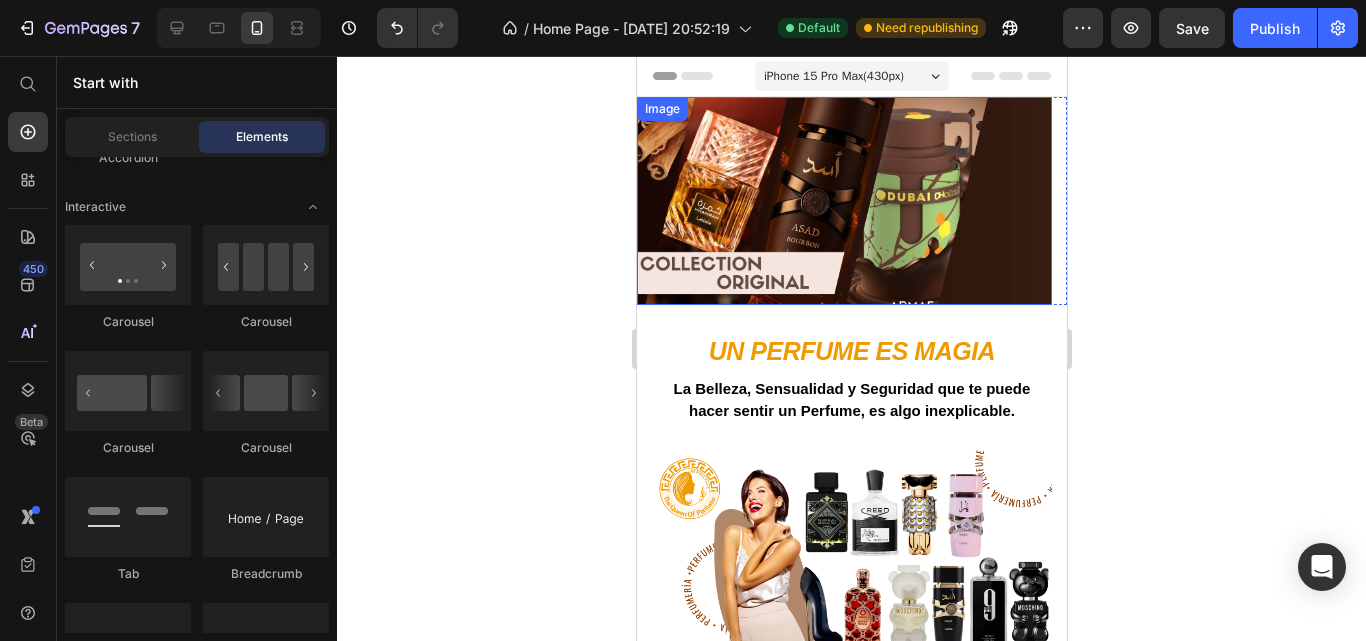 click on "Image" at bounding box center (661, 109) 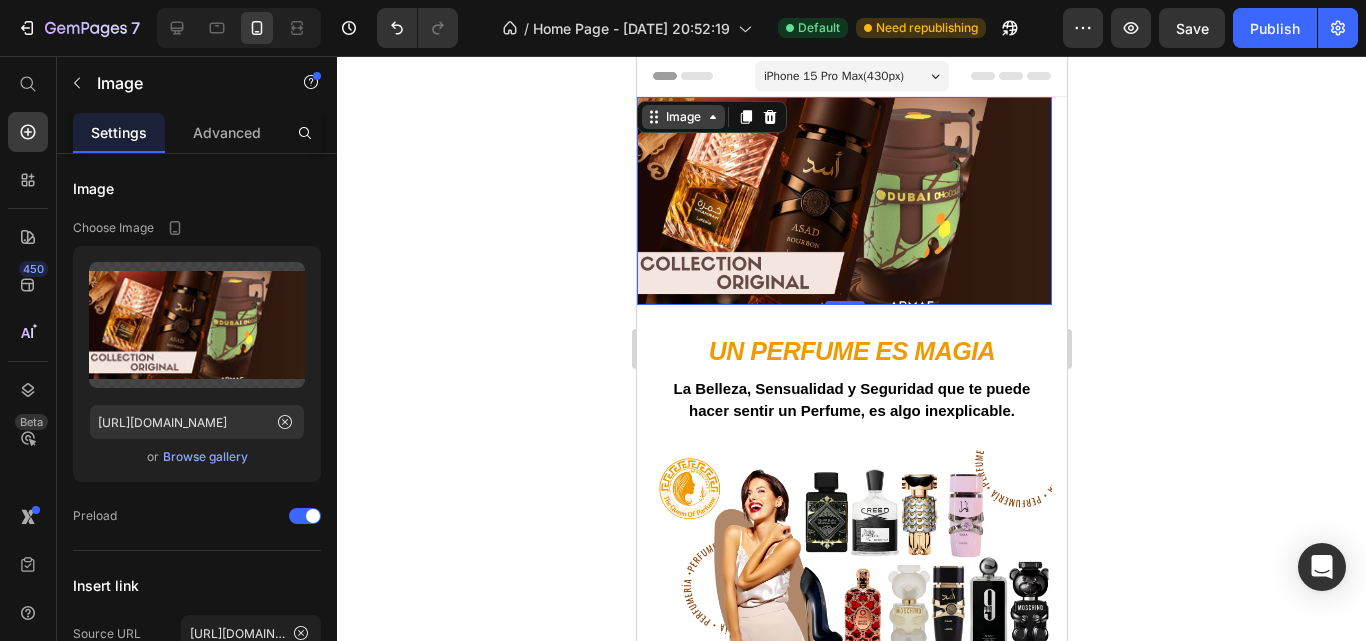click on "Image" at bounding box center (682, 117) 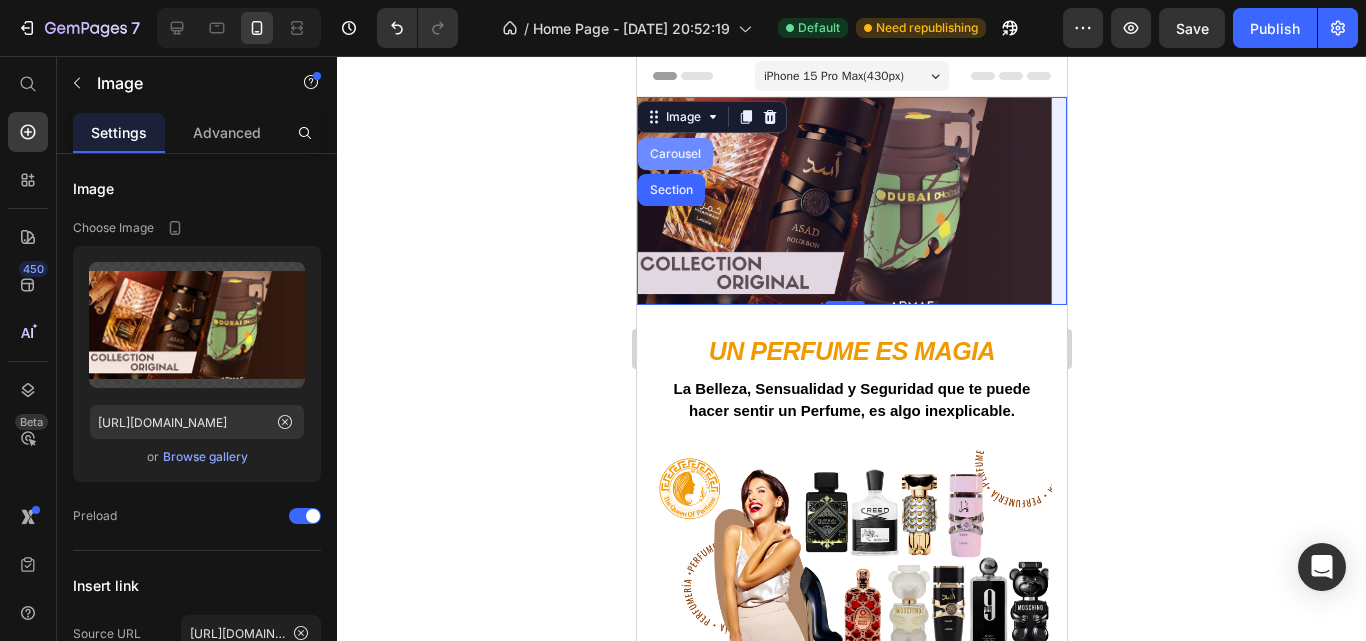 click on "Carousel" at bounding box center [674, 154] 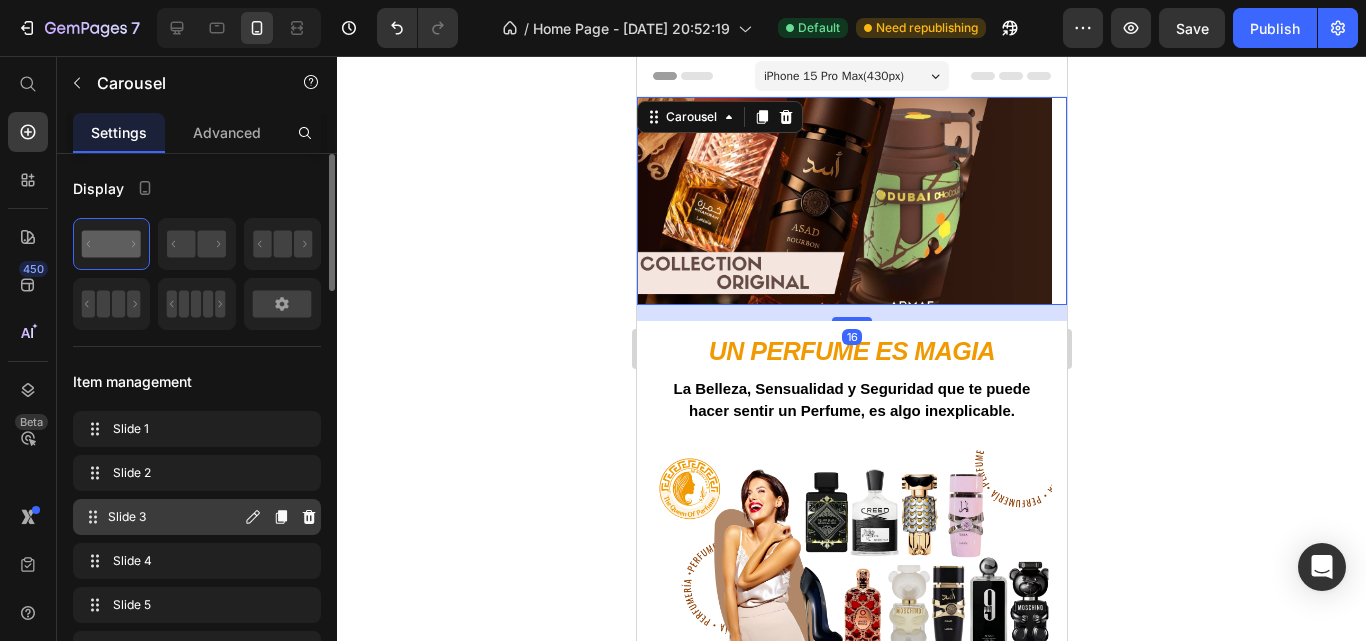 click on "Slide 3 Slide 3" at bounding box center (161, 517) 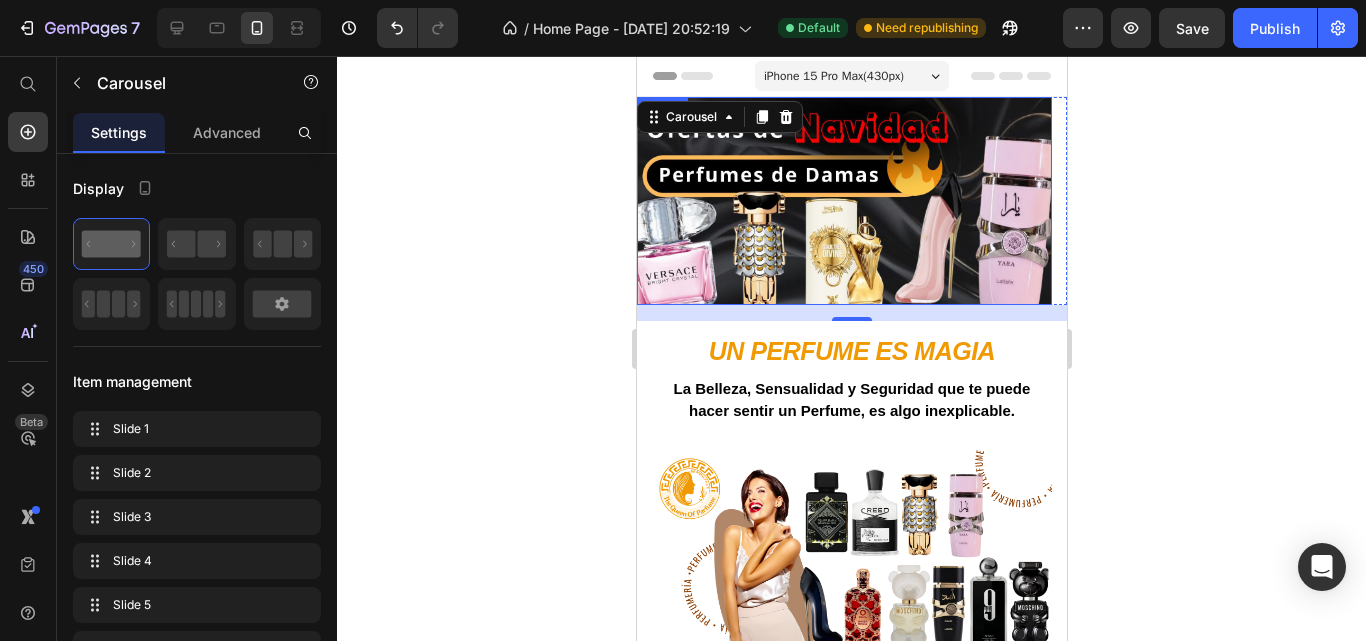 click at bounding box center [843, 201] 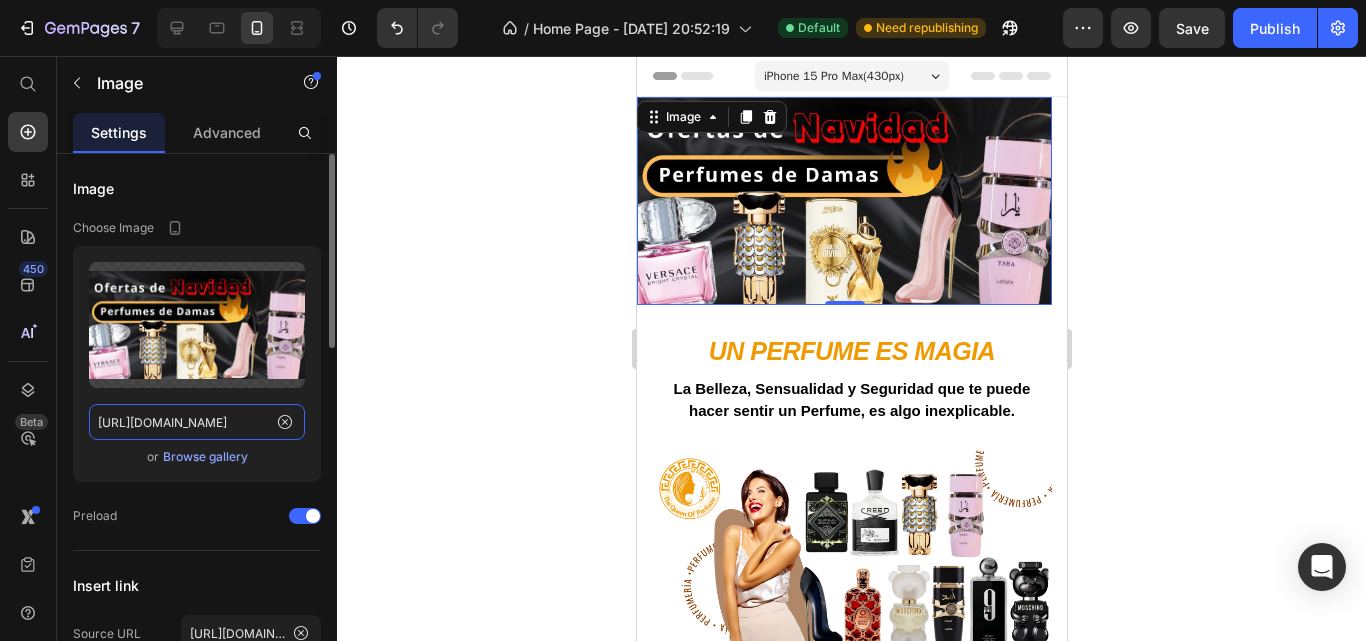 click on "[URL][DOMAIN_NAME]" 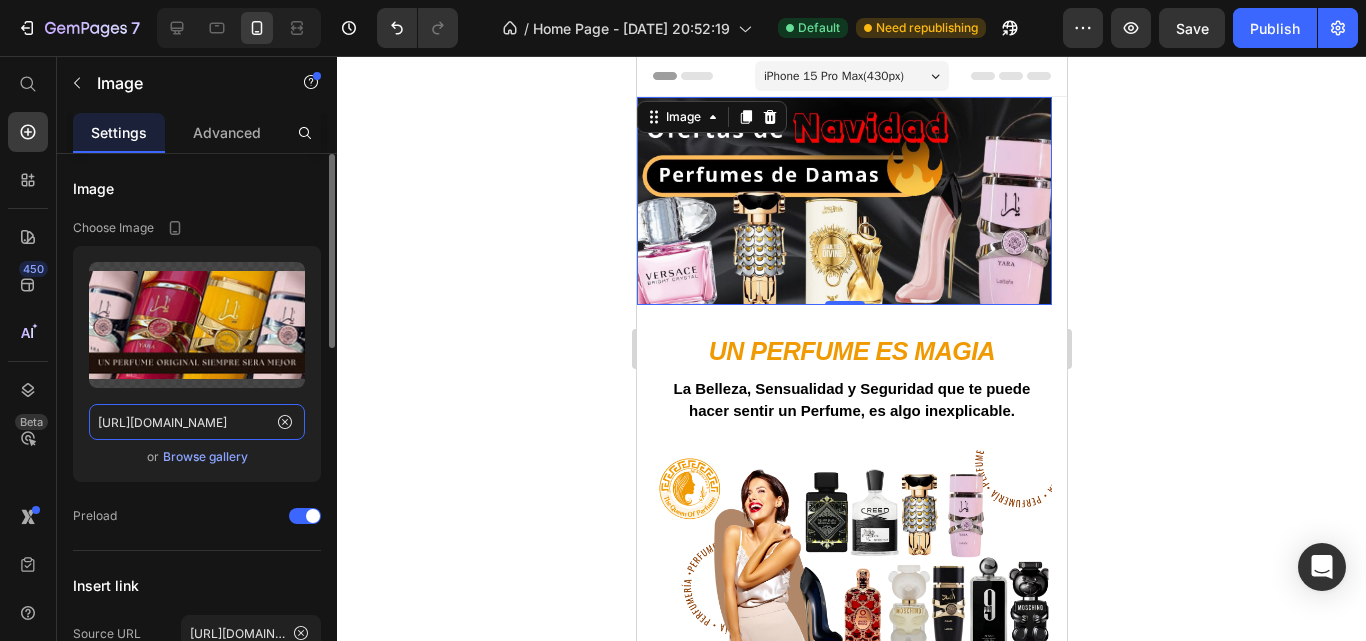 scroll, scrollTop: 0, scrollLeft: 377, axis: horizontal 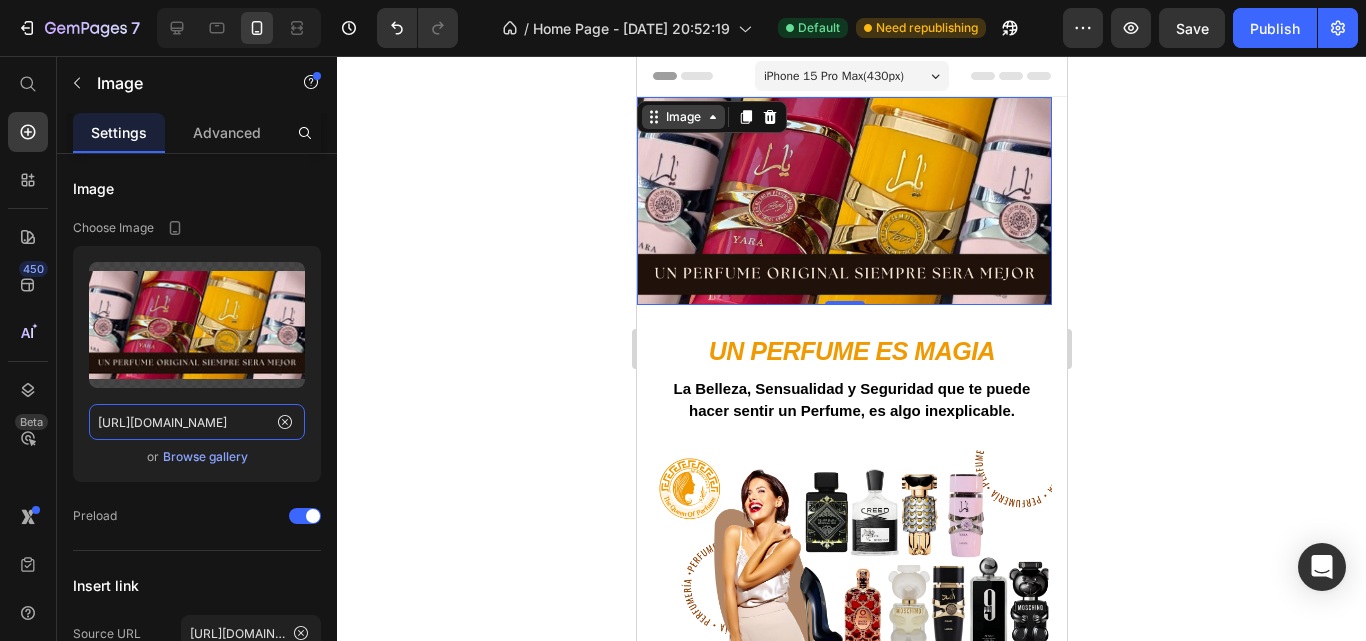 type on "[URL][DOMAIN_NAME]" 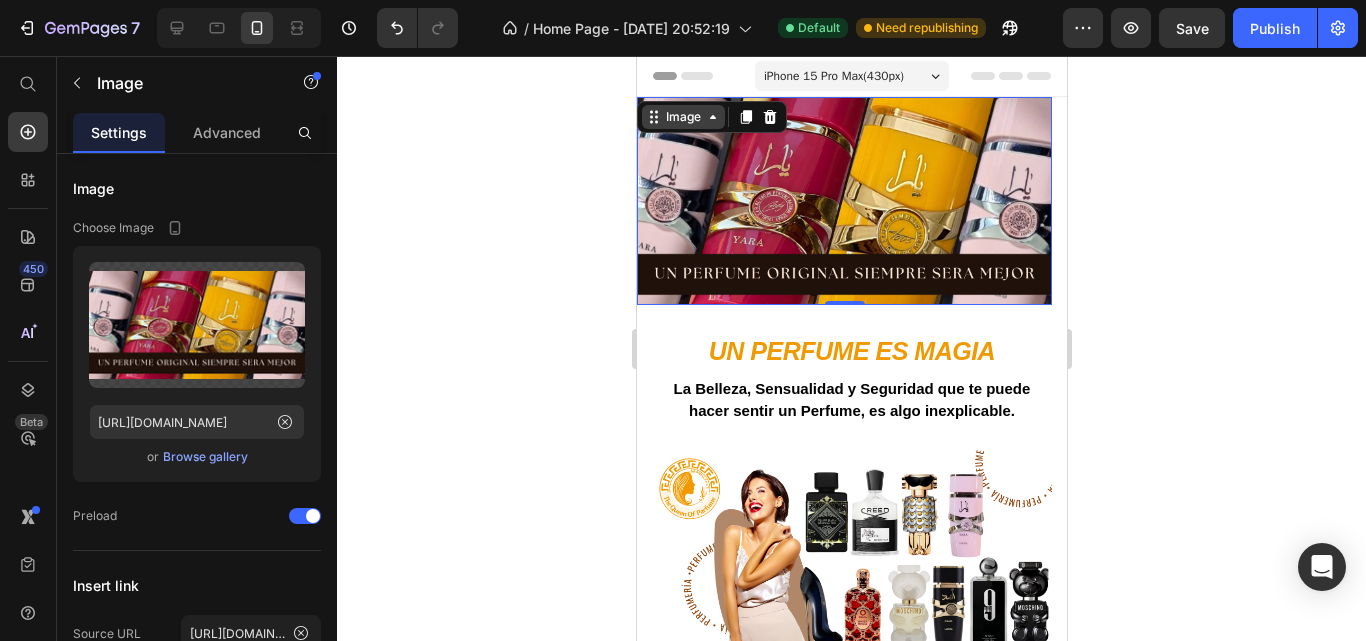 click on "Image" at bounding box center (682, 117) 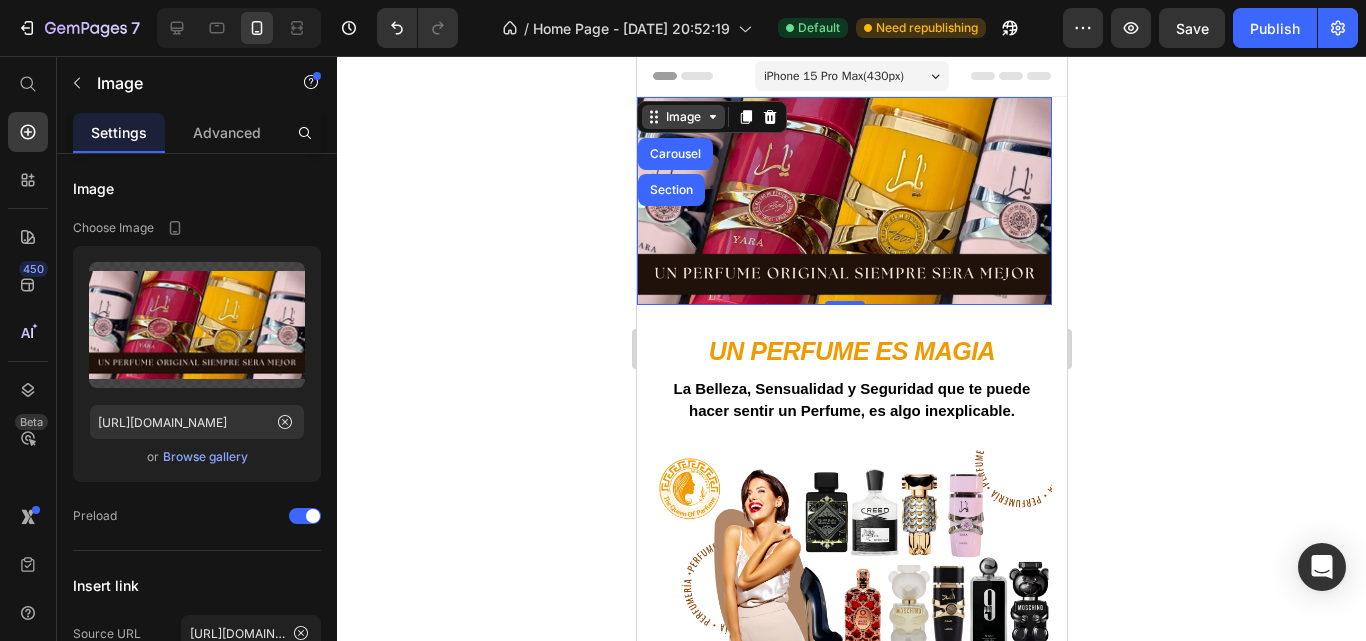 scroll, scrollTop: 0, scrollLeft: 0, axis: both 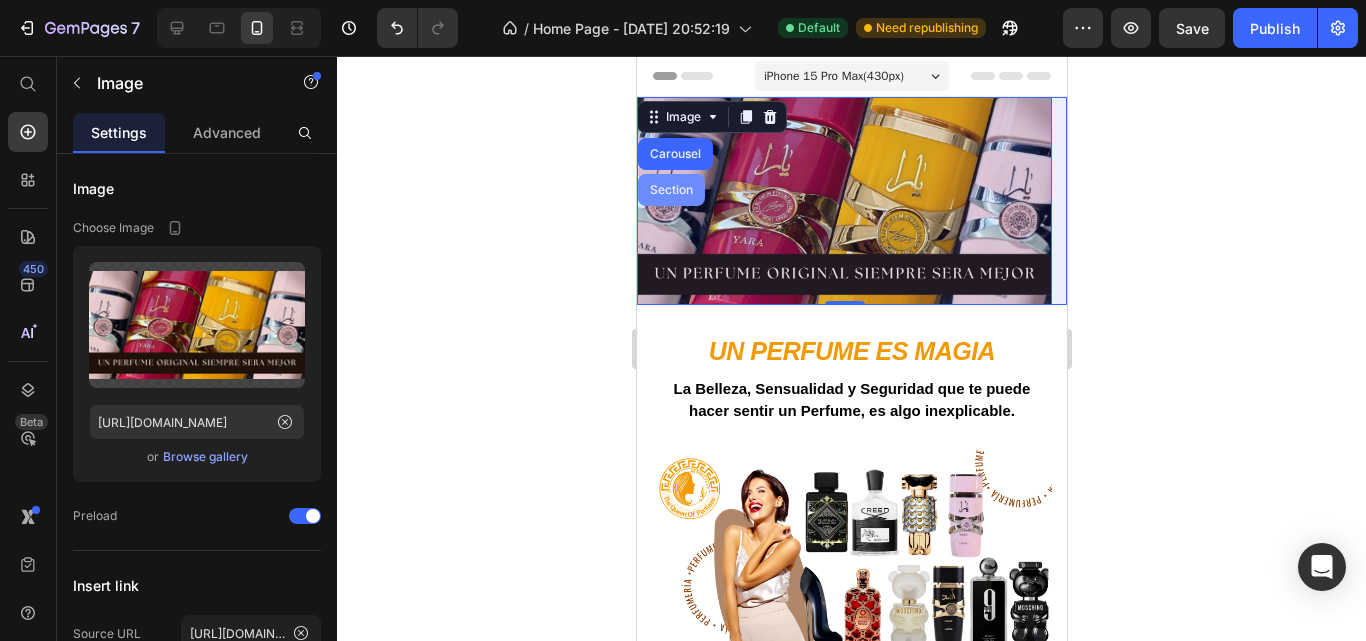 click on "Carousel" at bounding box center [674, 154] 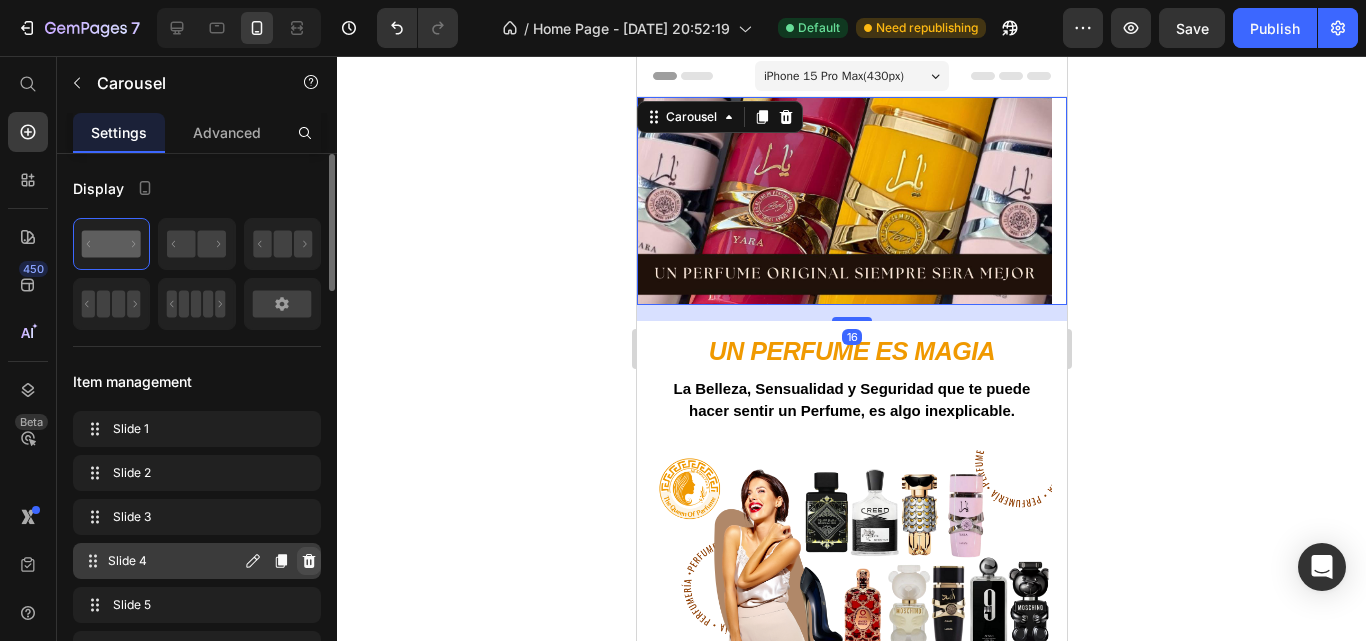 click 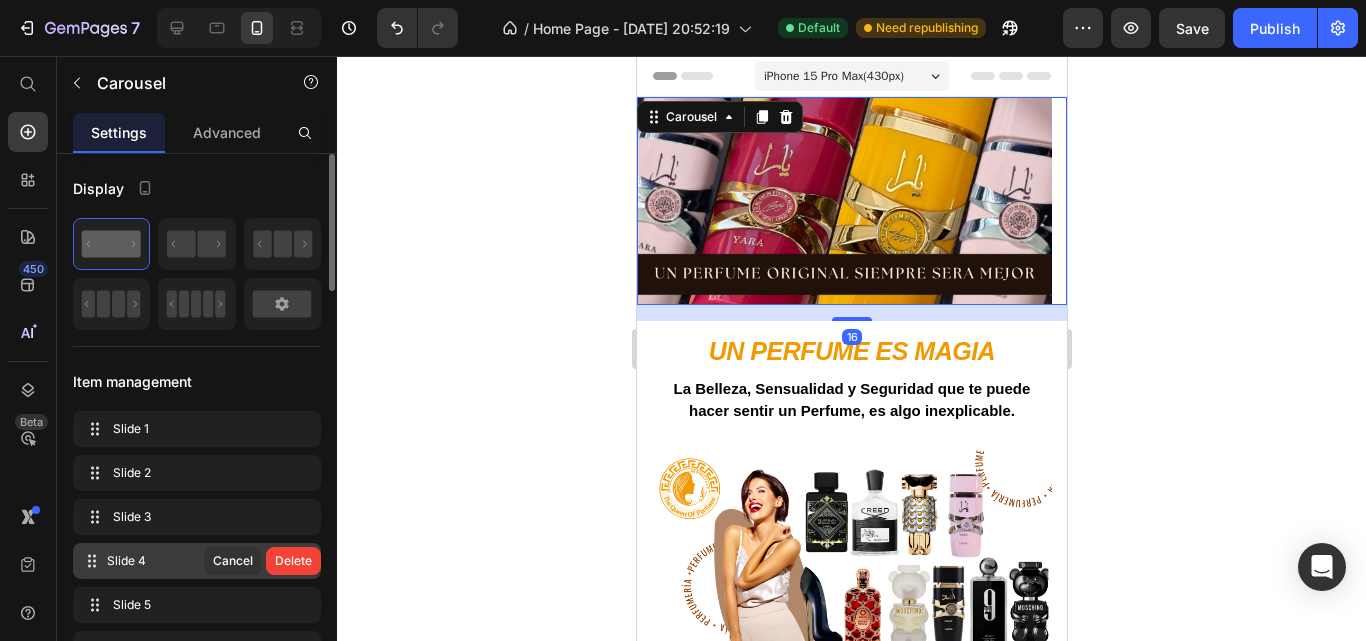 click on "Delete" at bounding box center [293, 561] 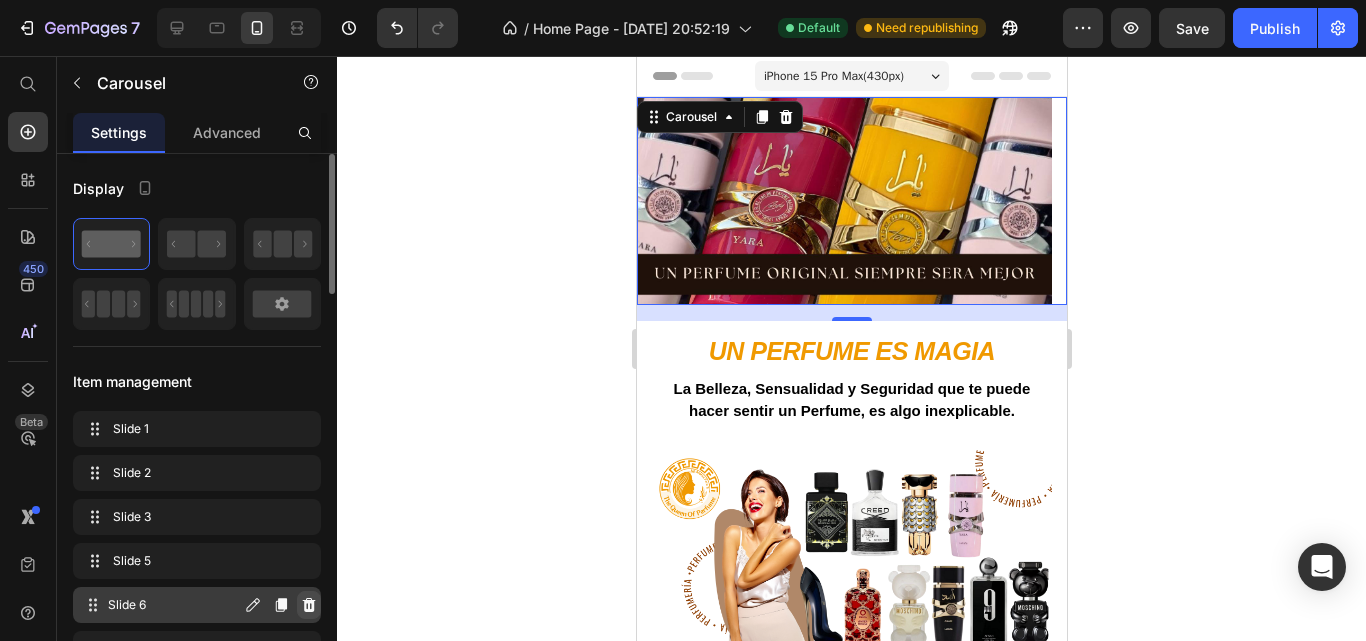 click 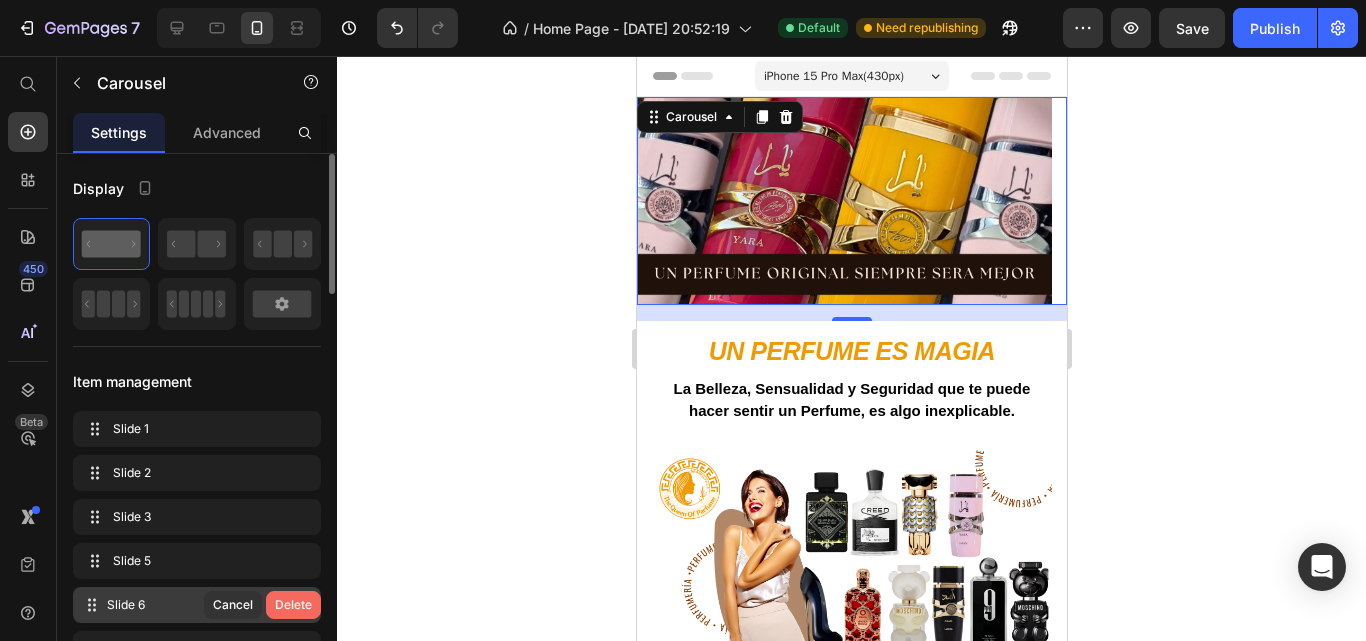 click on "Delete" at bounding box center [293, 605] 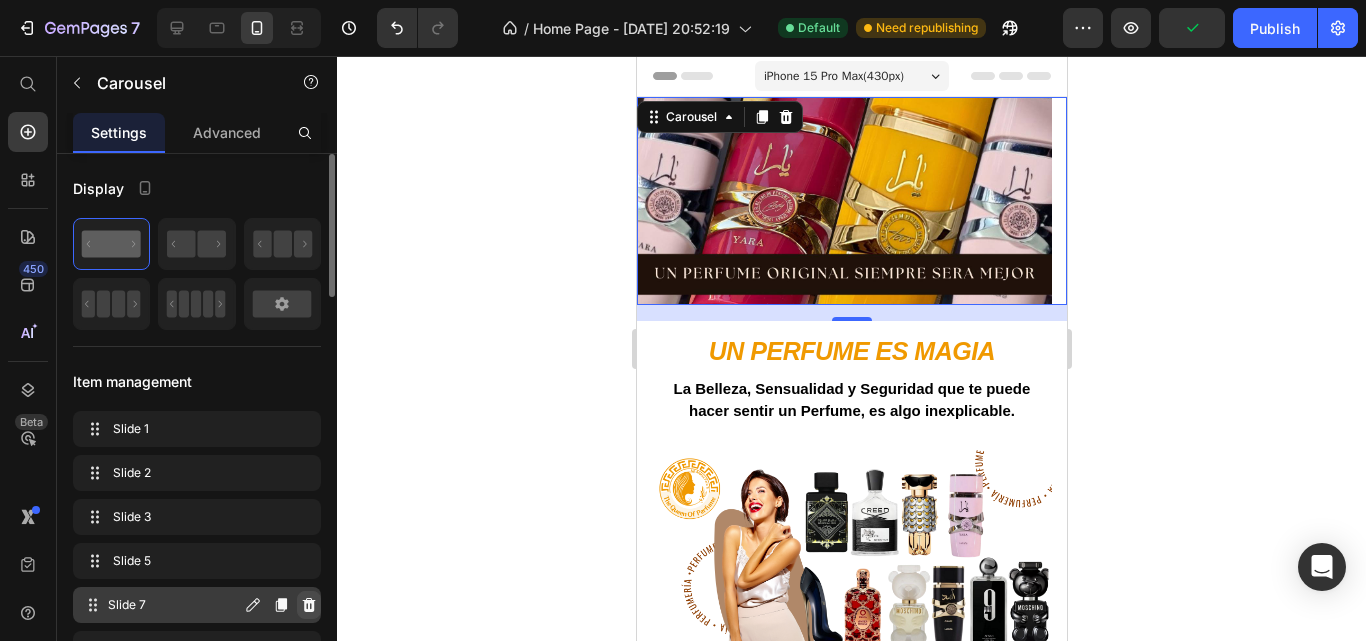 click 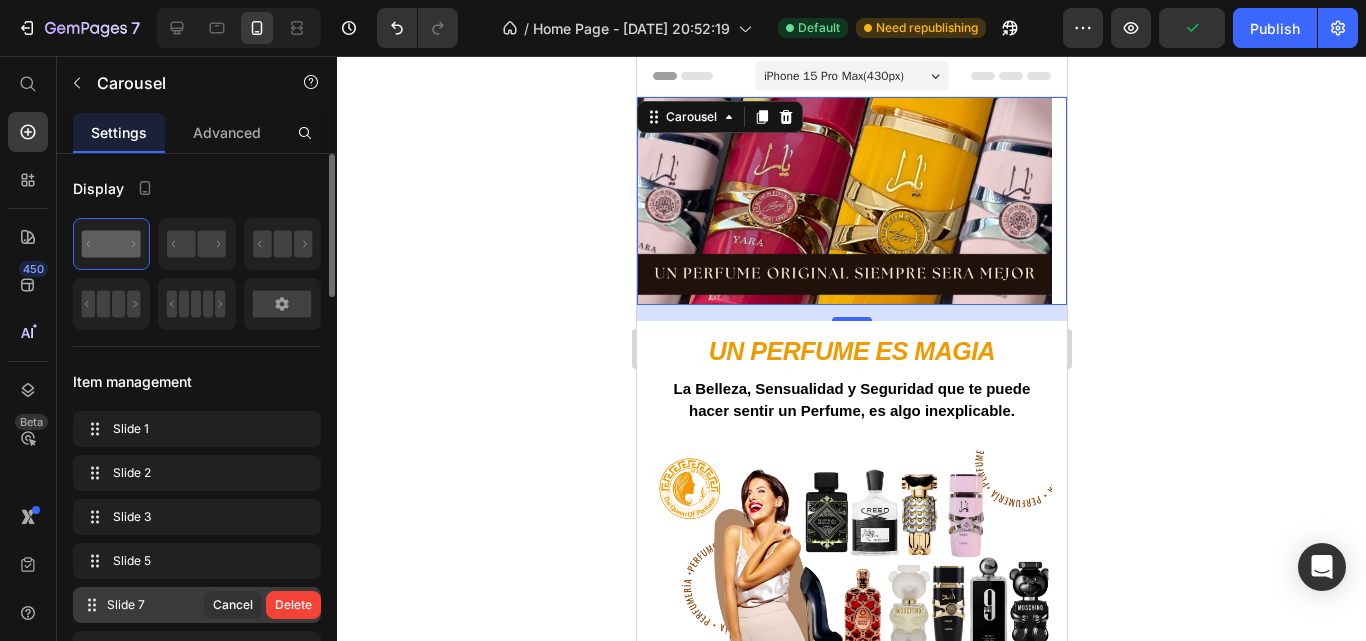 click on "Delete" at bounding box center [293, 605] 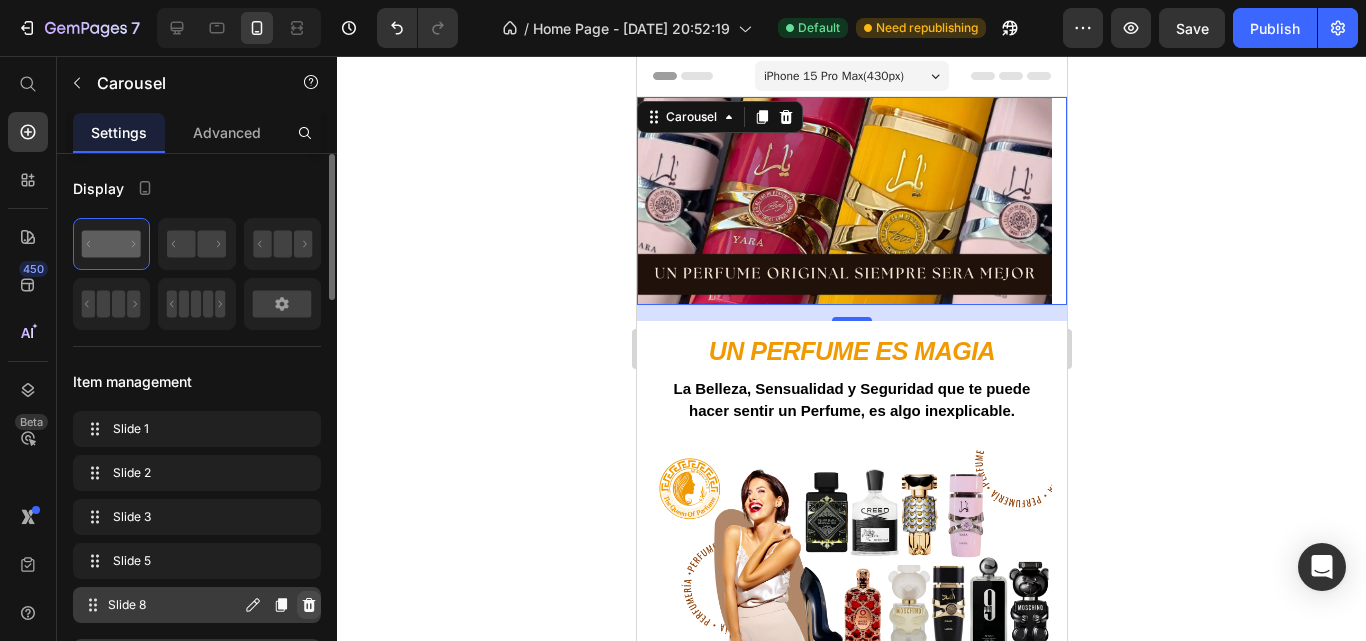 click 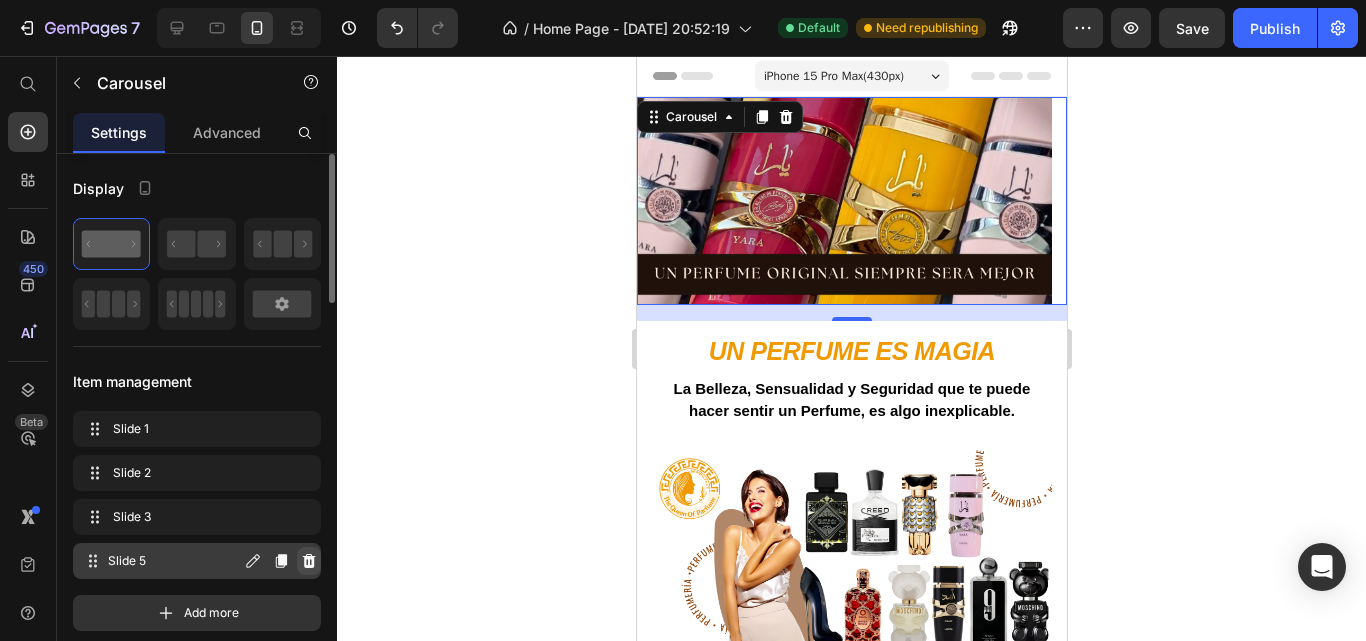 click 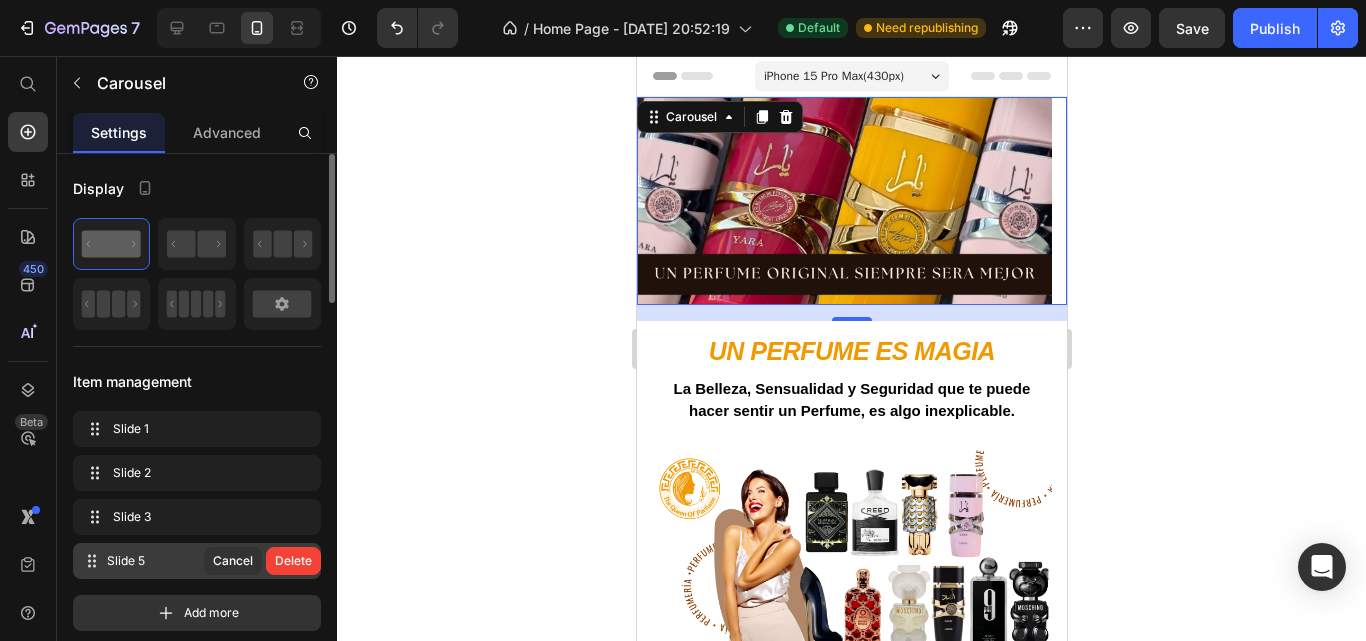 click on "Delete" at bounding box center [293, 561] 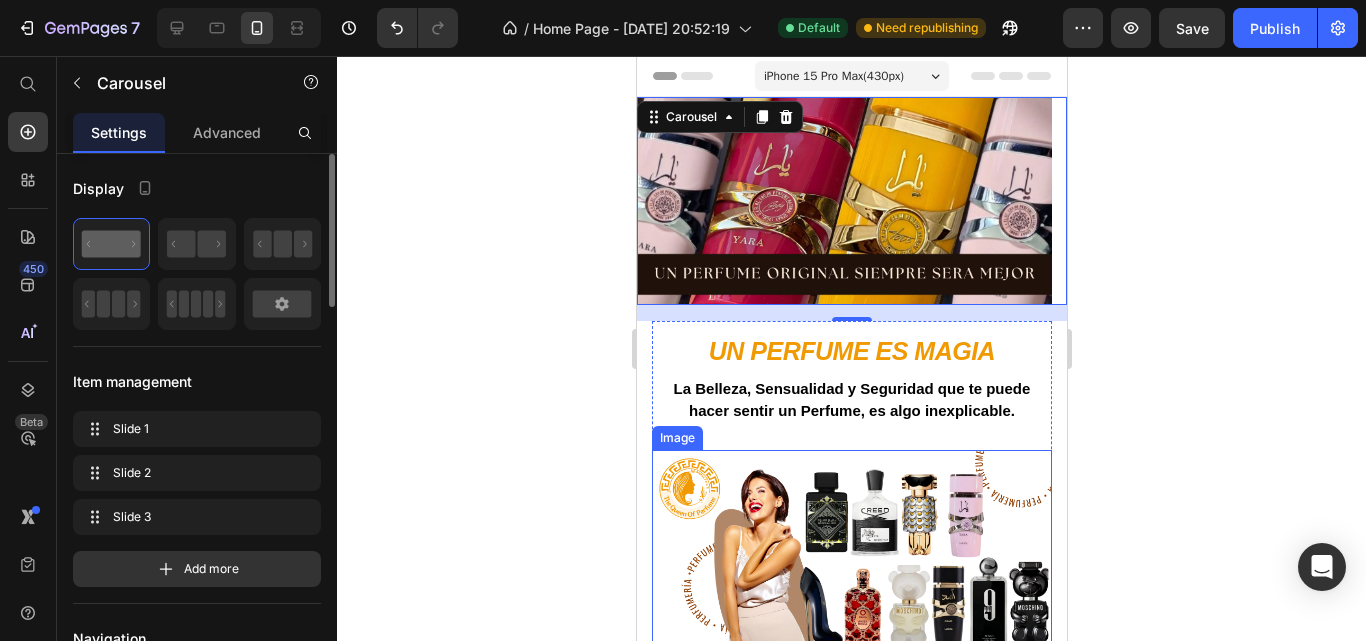 click at bounding box center (851, 550) 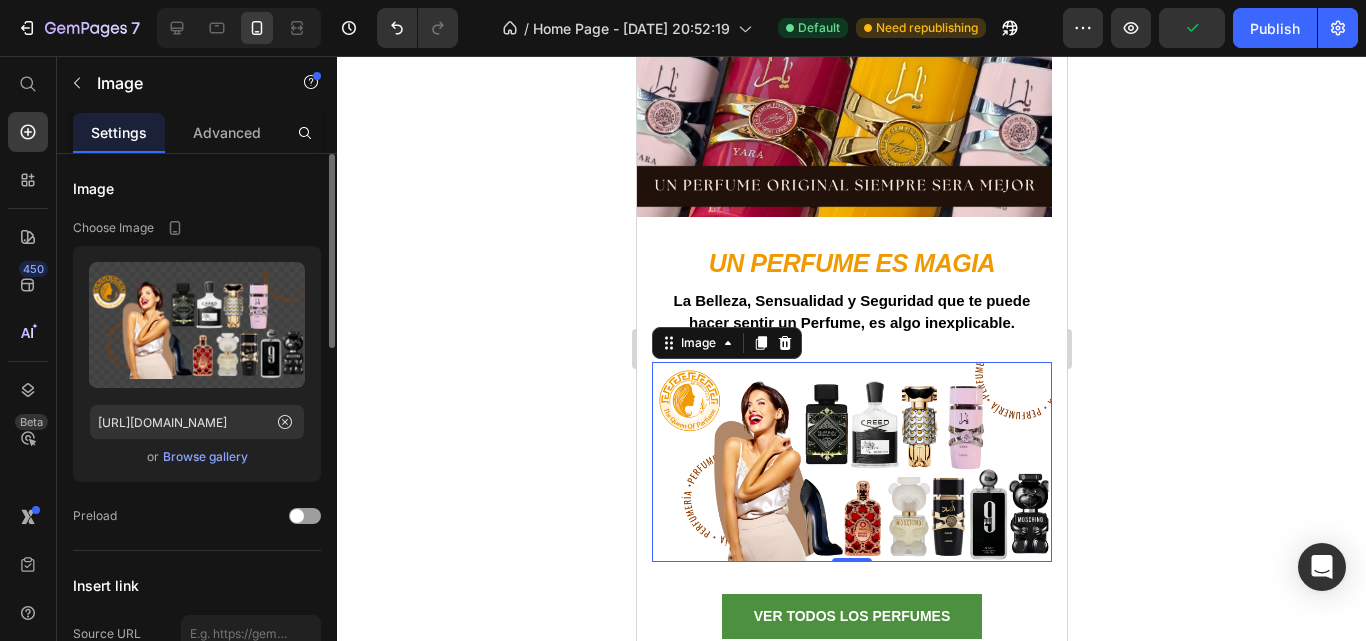 scroll, scrollTop: 100, scrollLeft: 0, axis: vertical 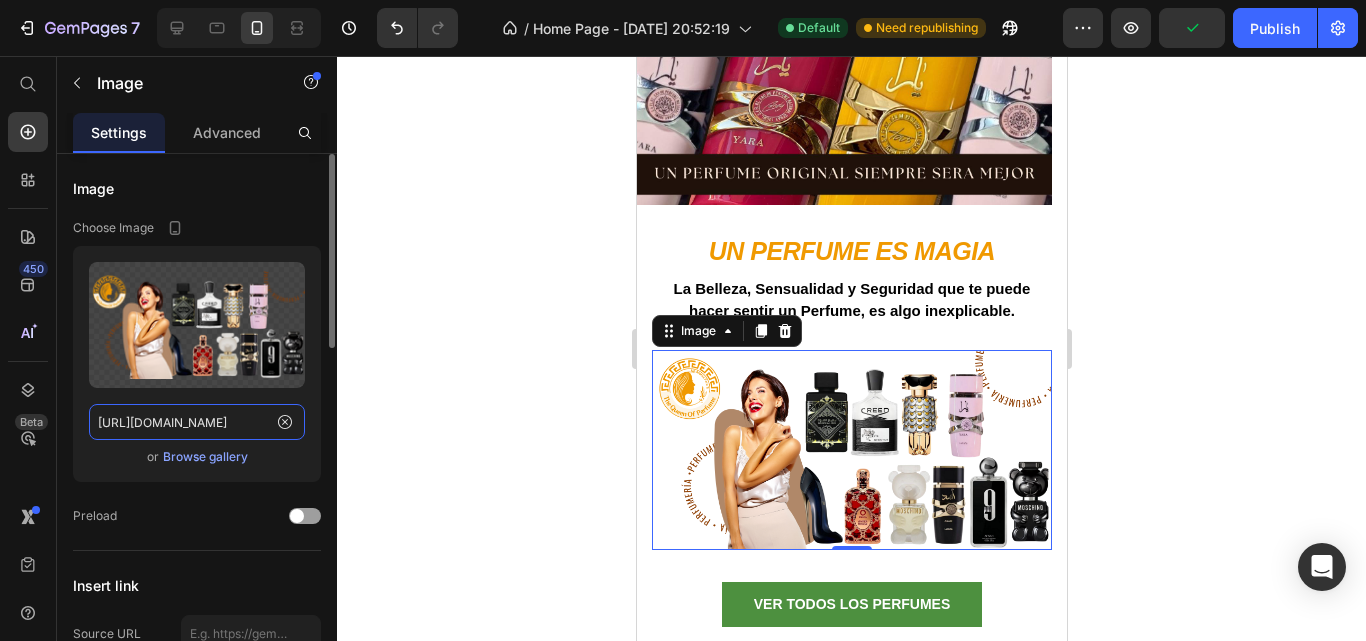 click on "[URL][DOMAIN_NAME]" 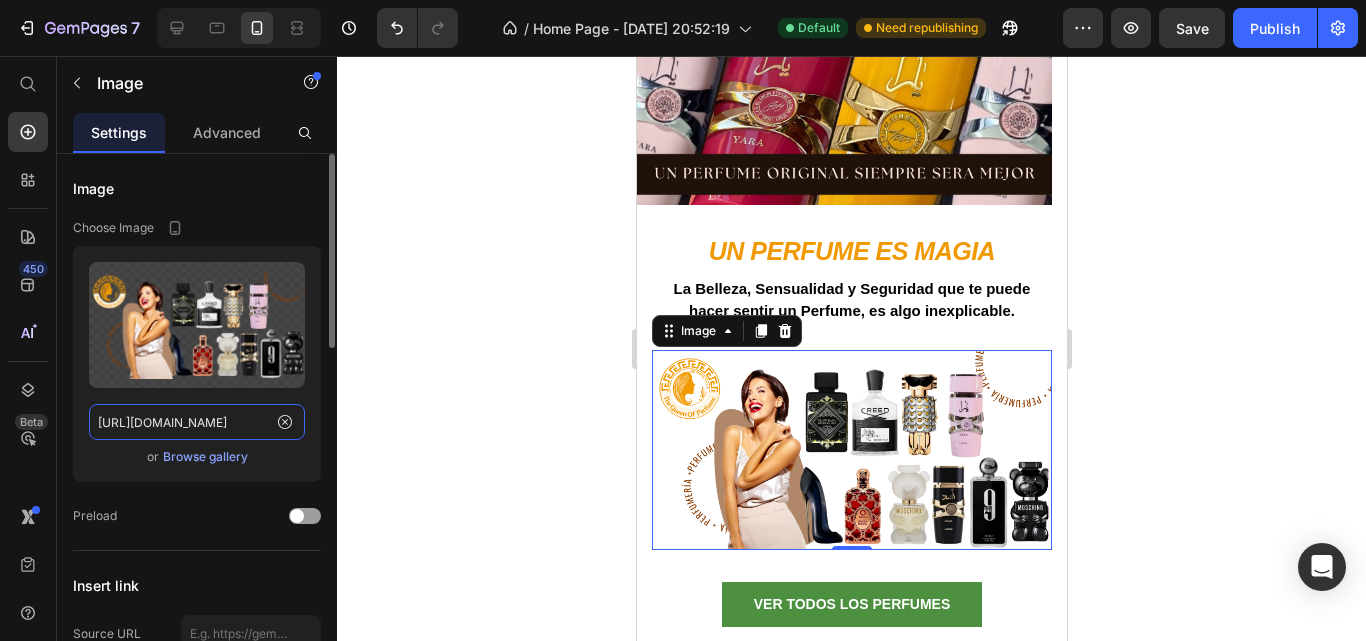 paste on "5152541737116348571.jpg?v=1752173097" 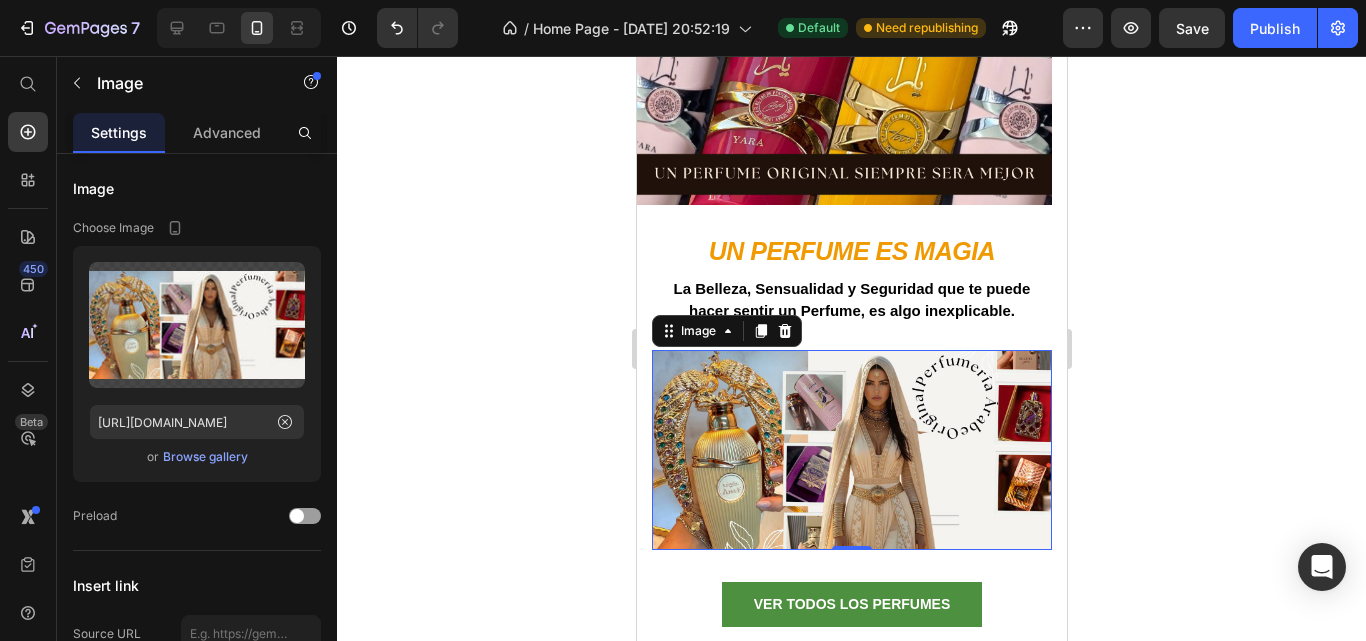 click 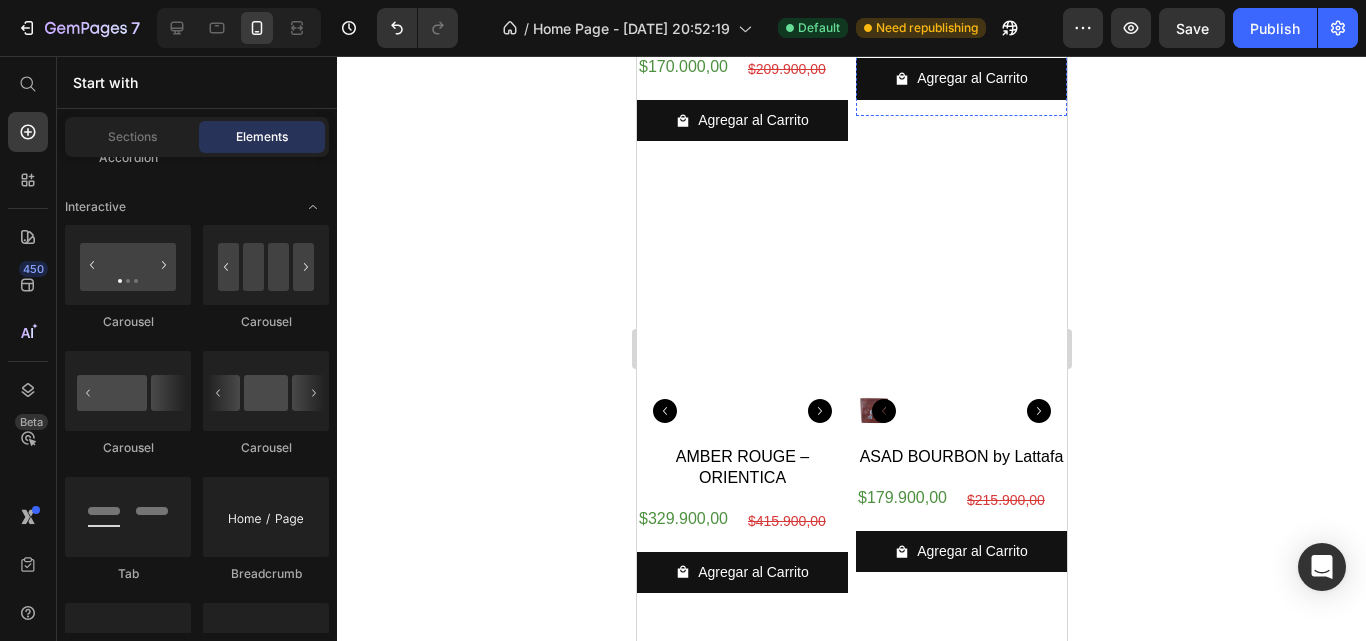 scroll, scrollTop: 3200, scrollLeft: 0, axis: vertical 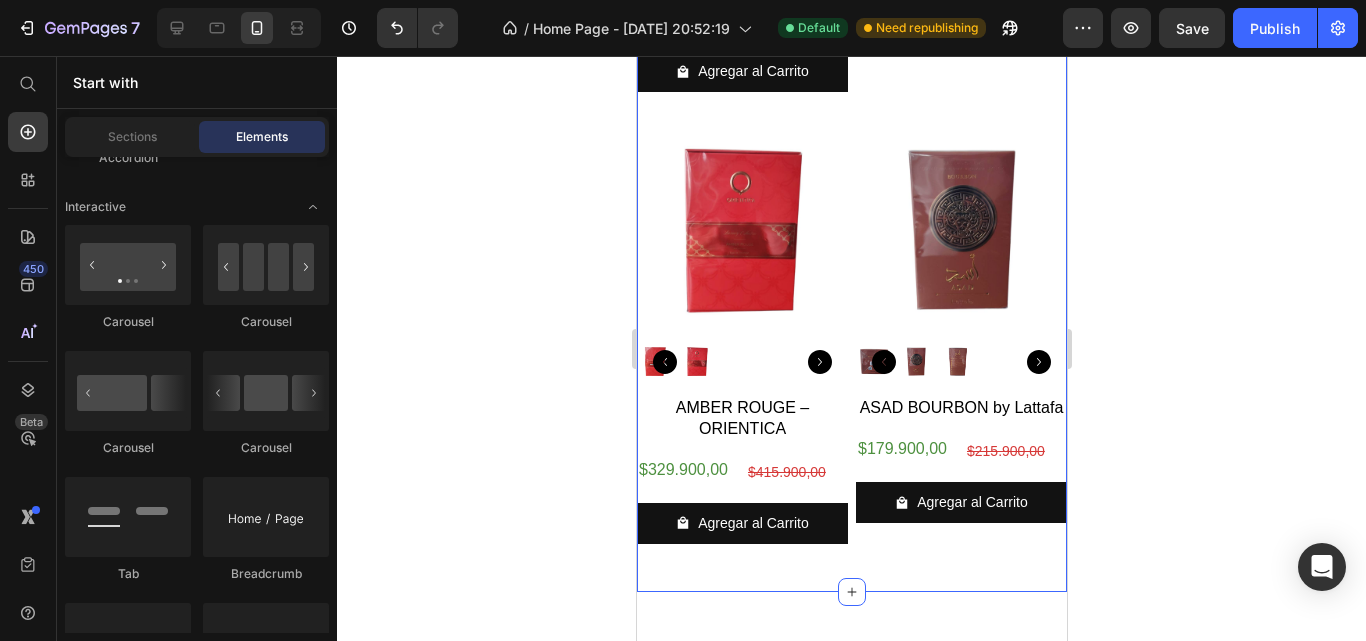 click on "Section 7" at bounding box center [1031, -392] 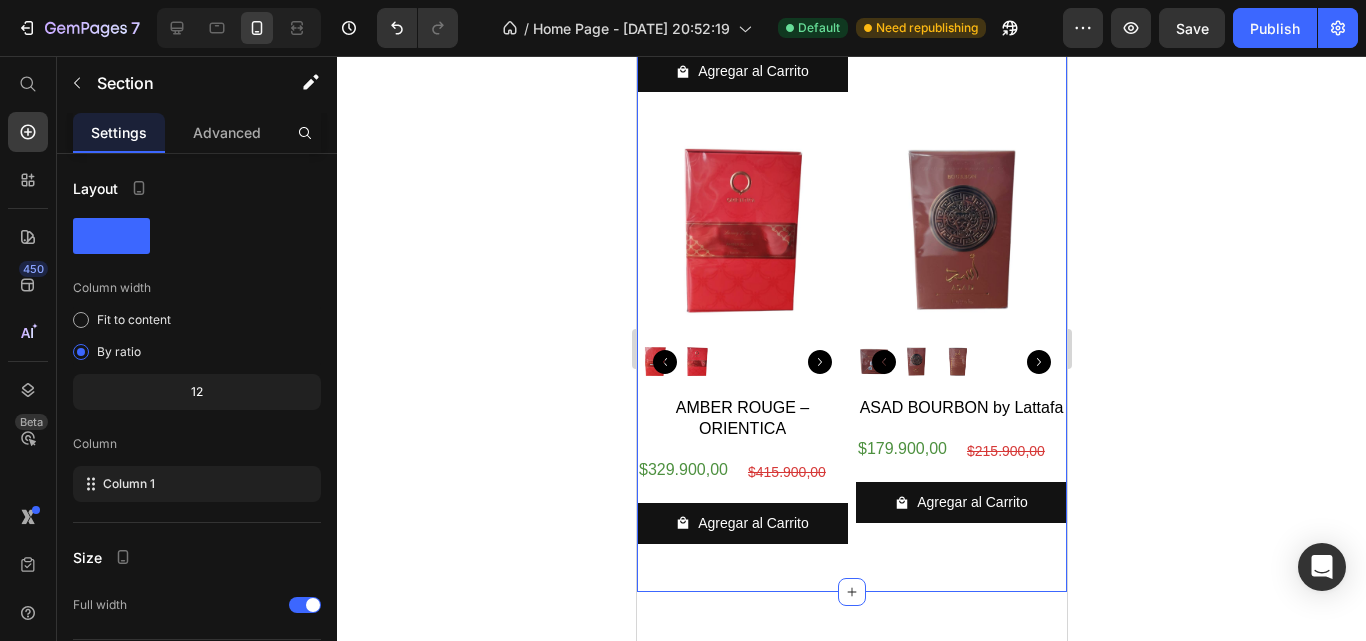 click 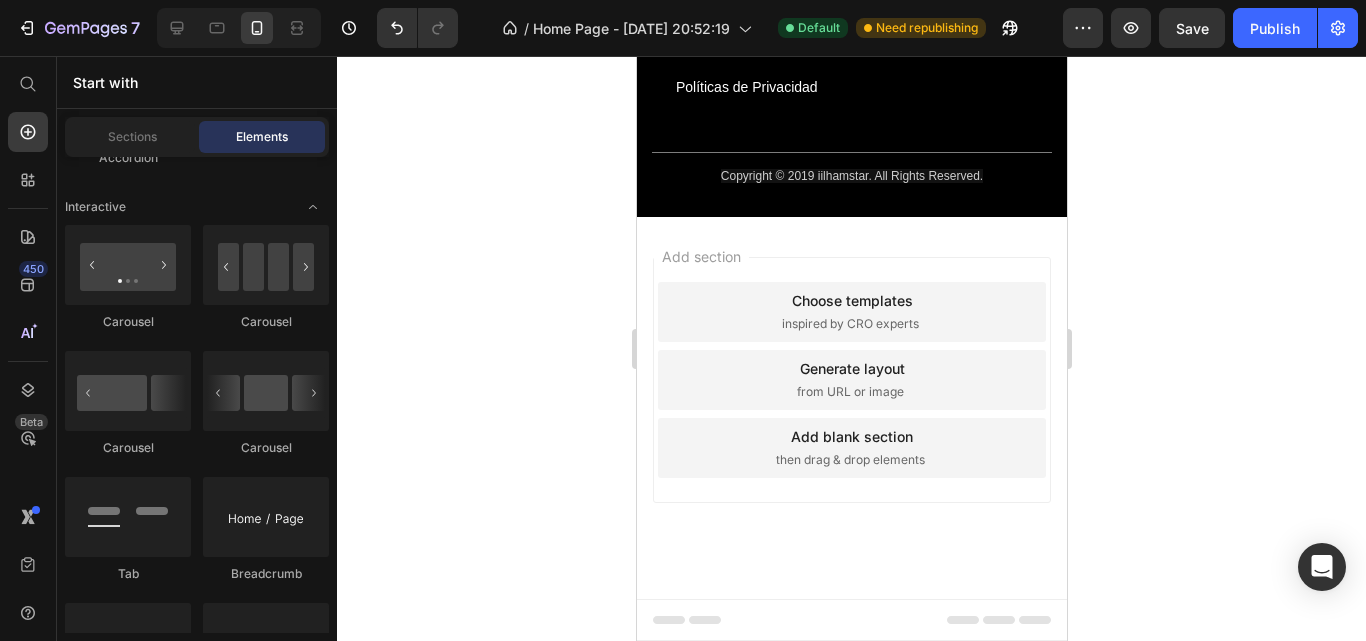 scroll, scrollTop: 3172, scrollLeft: 0, axis: vertical 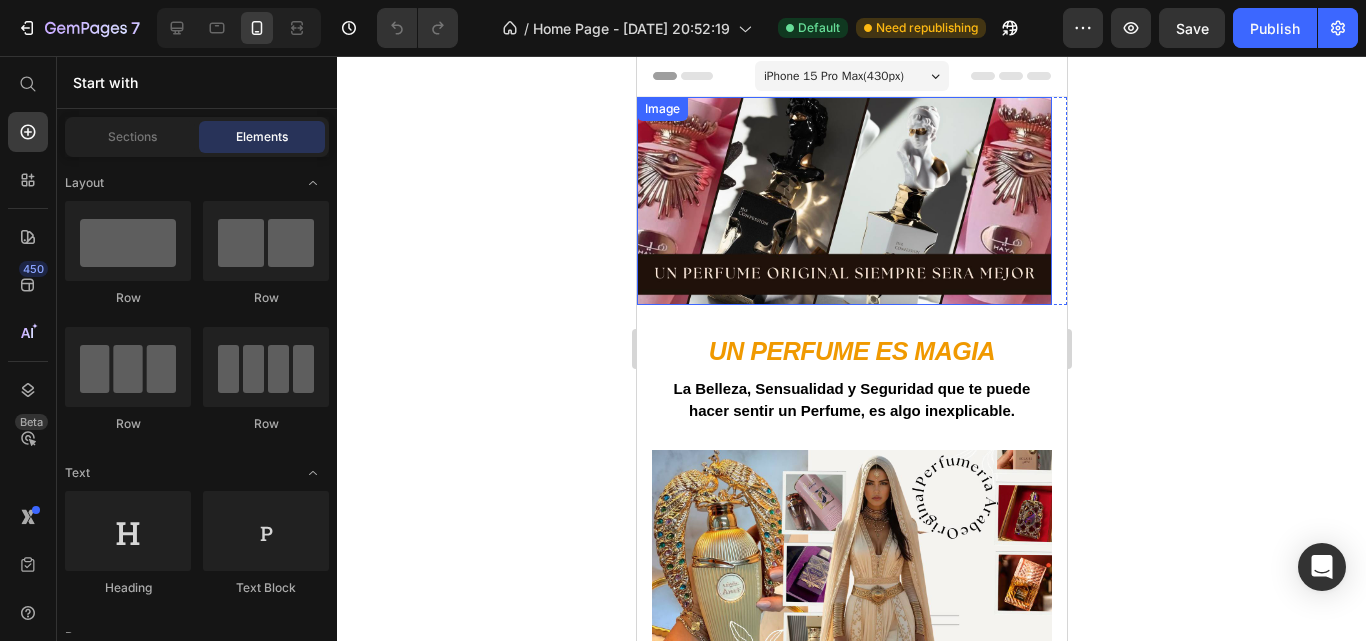 drag, startPoint x: 1708, startPoint y: 212, endPoint x: 803, endPoint y: 235, distance: 905.29224 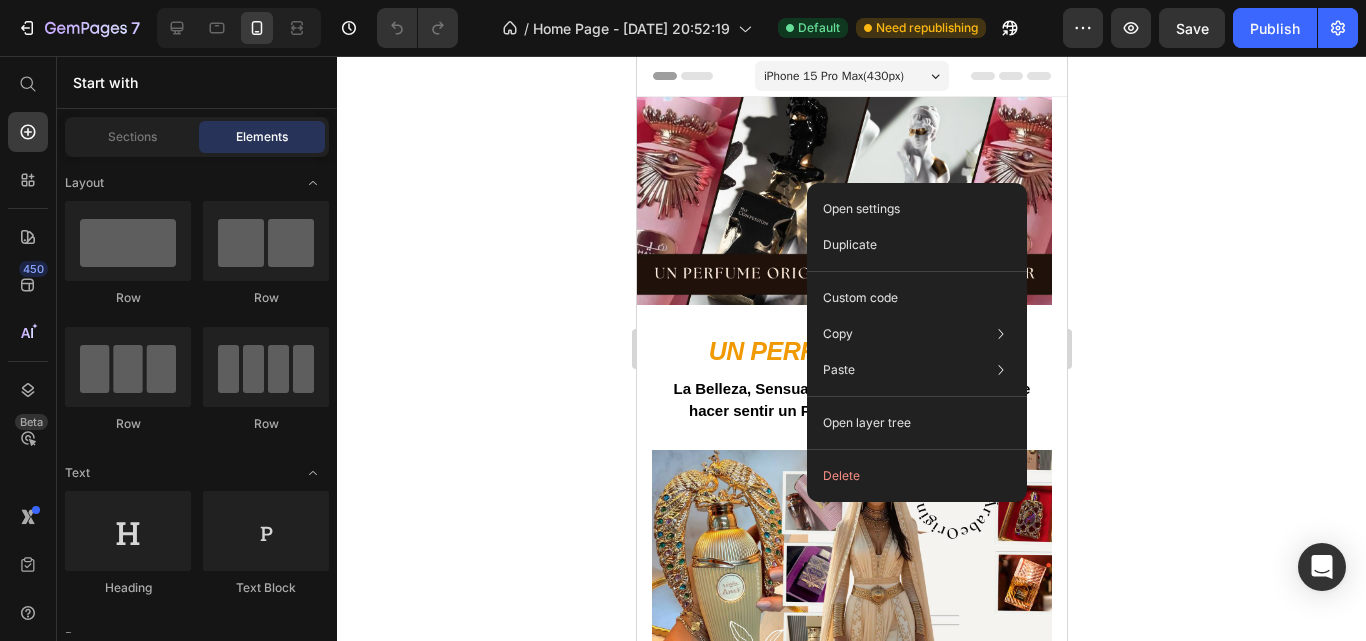 click 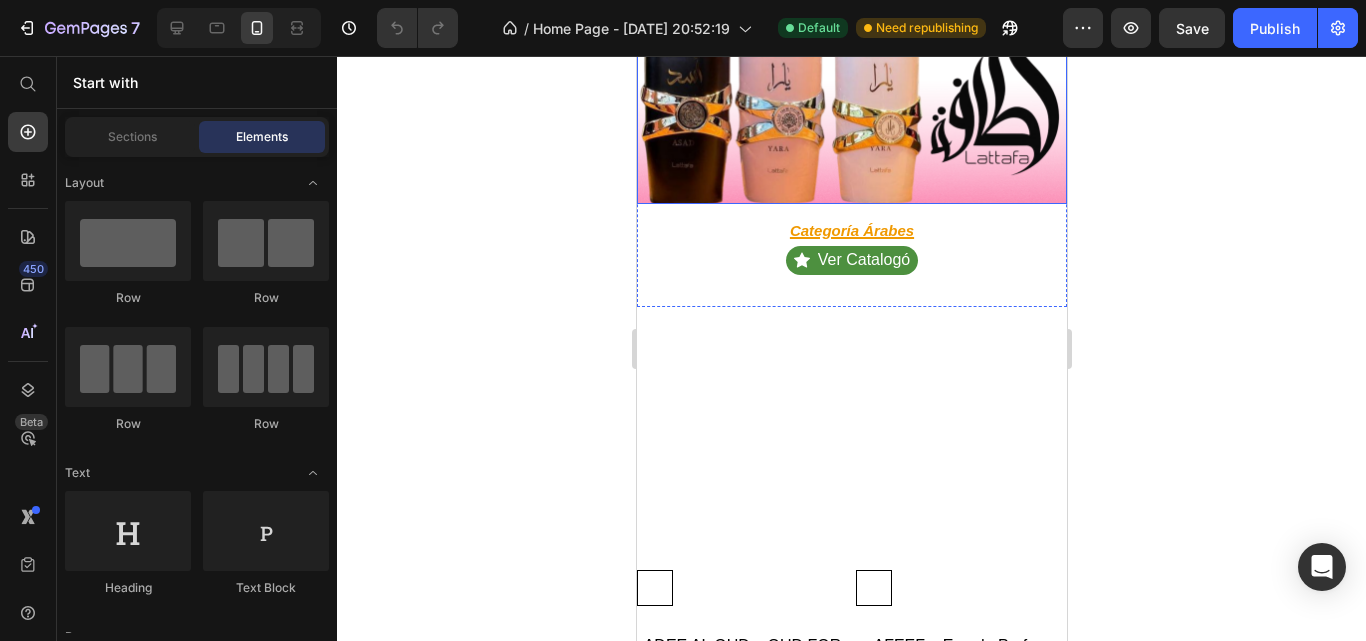 scroll, scrollTop: 1100, scrollLeft: 0, axis: vertical 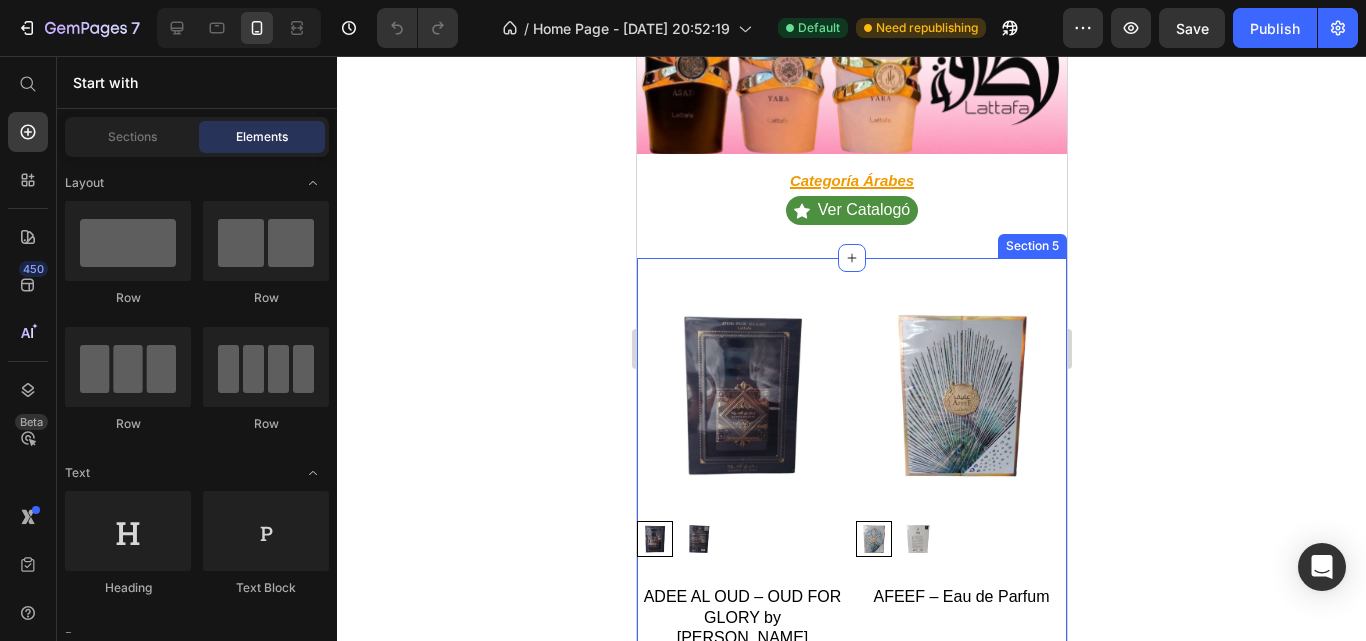 click on "Section 5" at bounding box center (1031, 246) 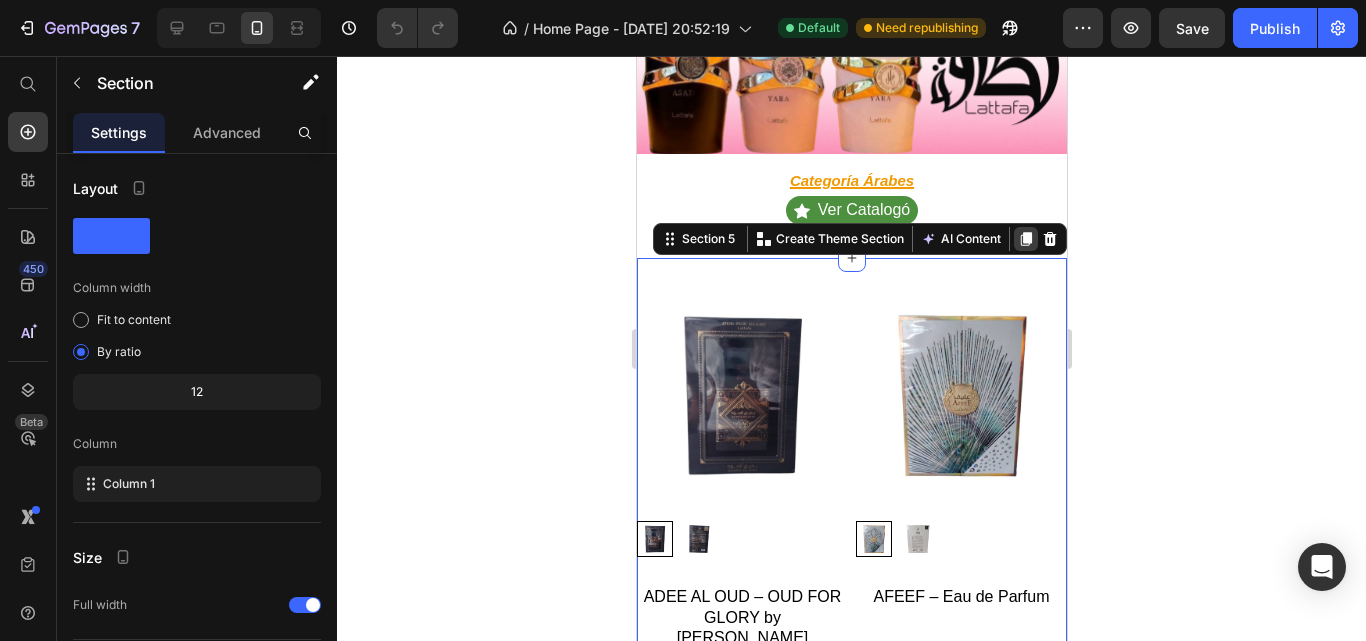 click 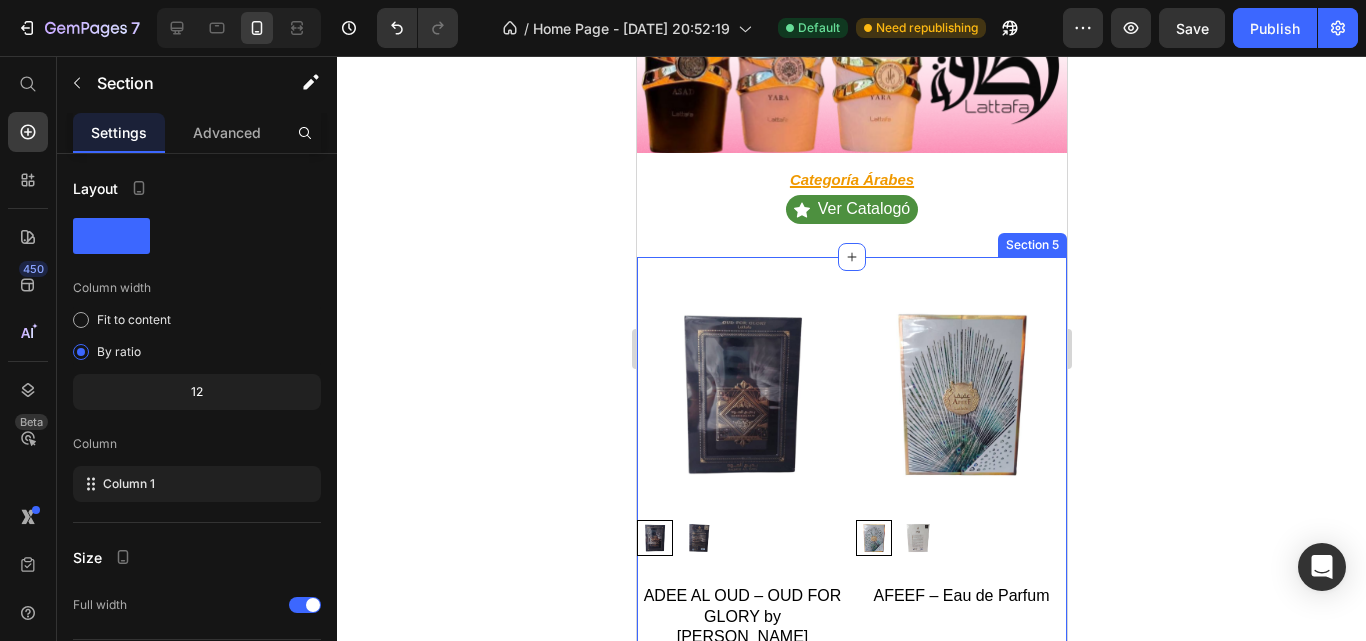 scroll, scrollTop: 1100, scrollLeft: 0, axis: vertical 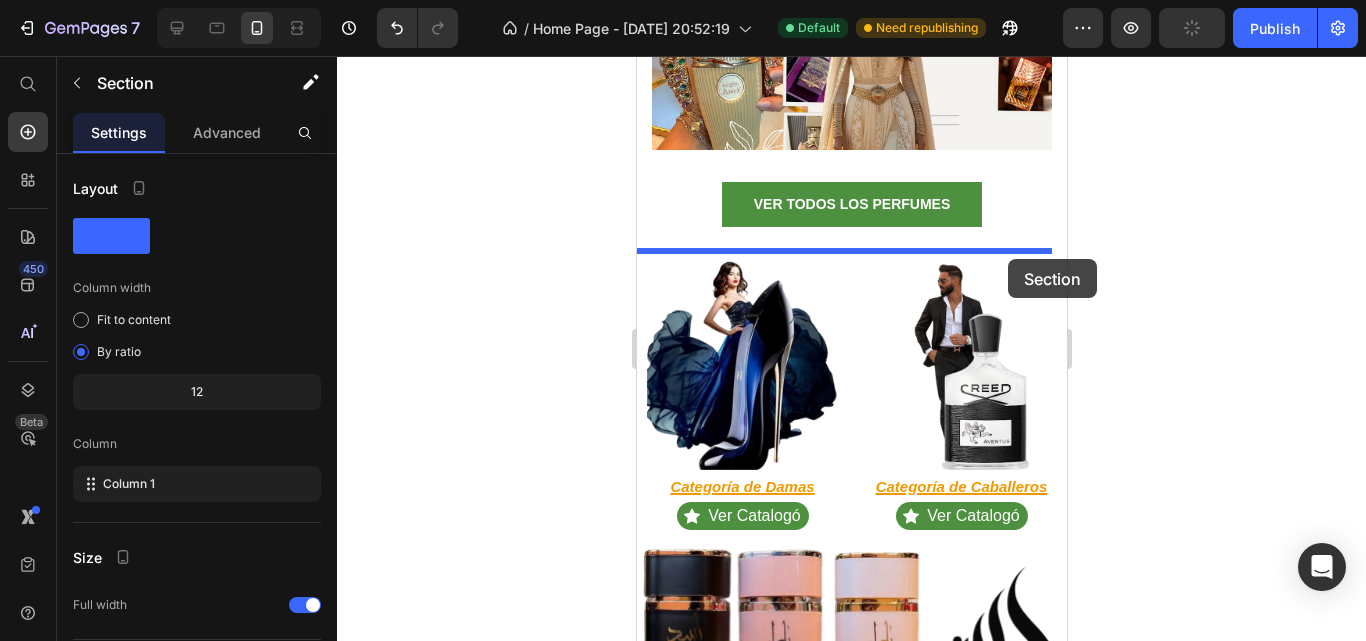 drag, startPoint x: 1017, startPoint y: 235, endPoint x: 1007, endPoint y: 259, distance: 26 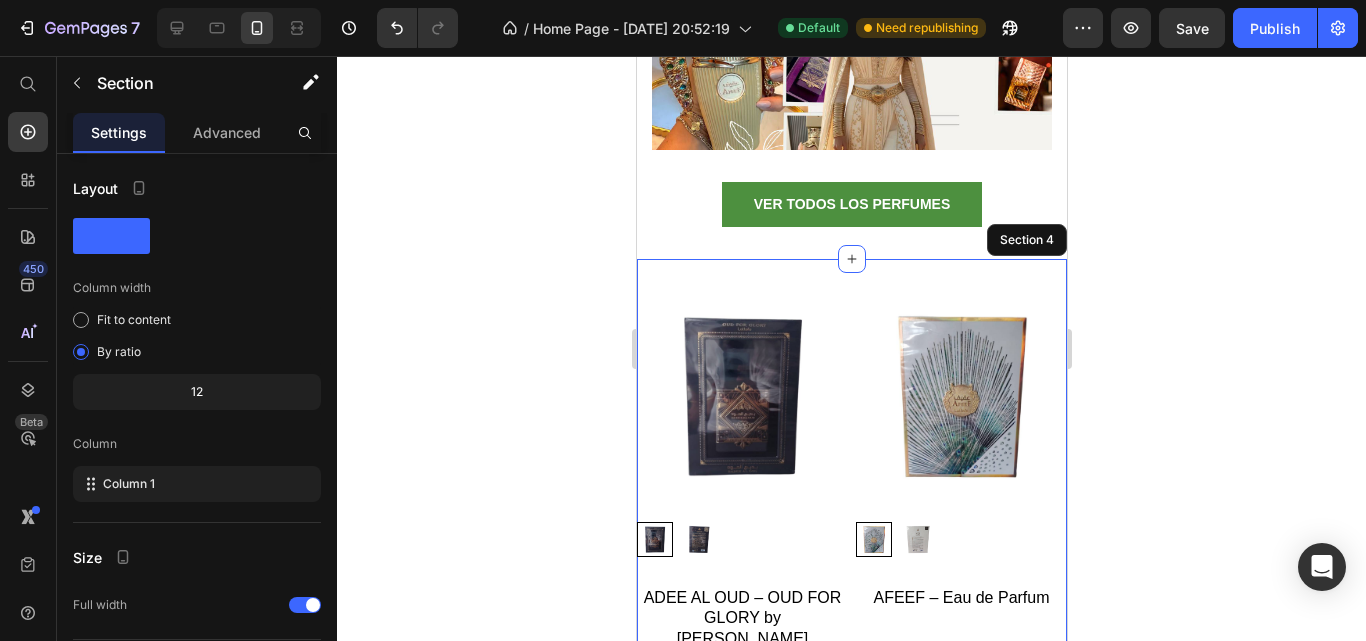 click 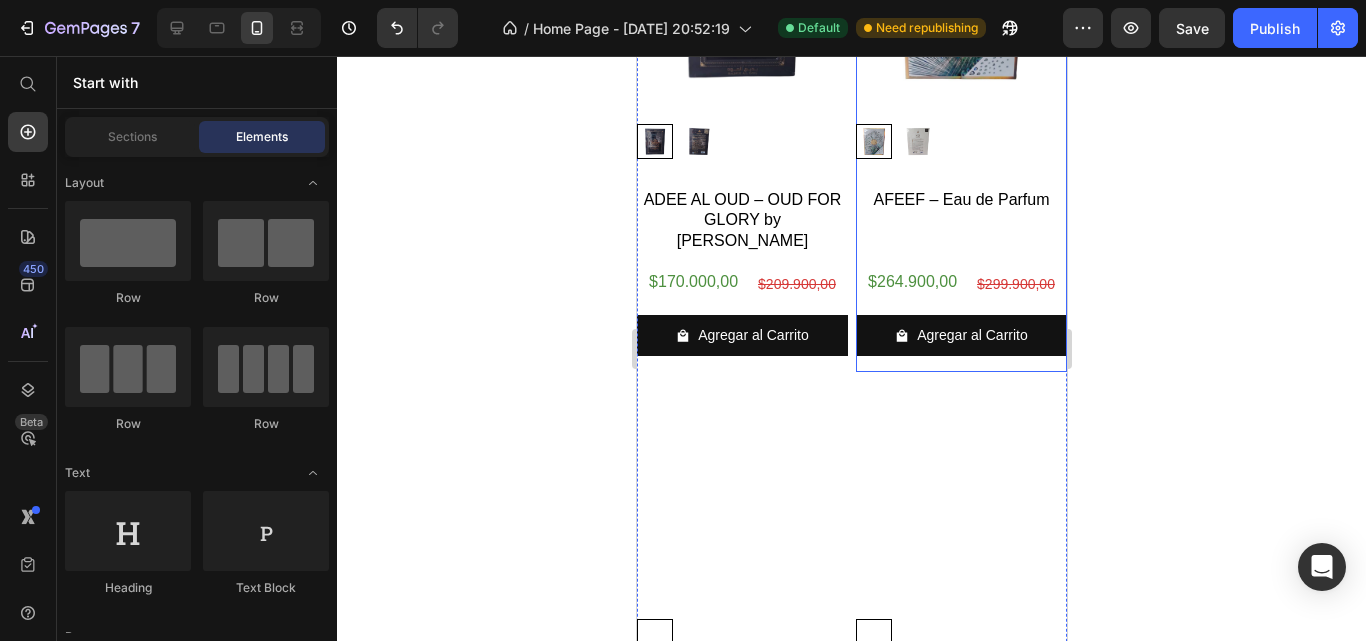 scroll, scrollTop: 900, scrollLeft: 0, axis: vertical 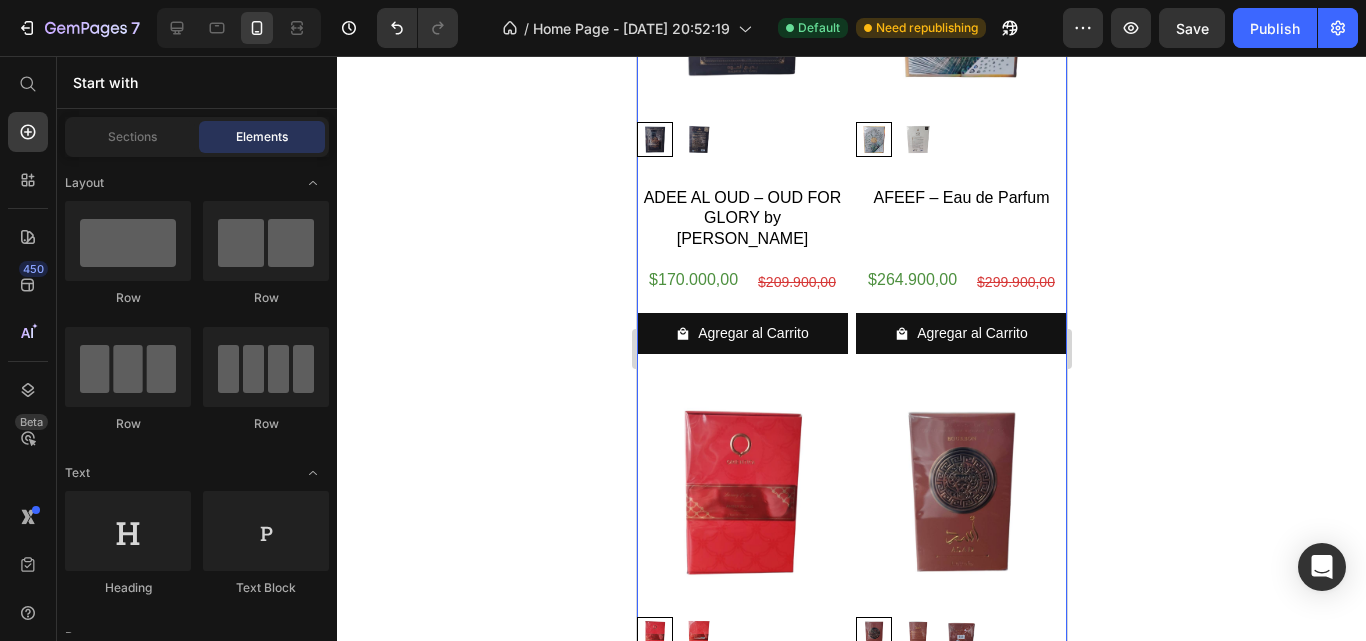 click on "Product Images ADEE AL OUD – OUD FOR GLORY by Lattafa Product Title $170.000,00 Product Price $209.900,00 Product Price Row Agregar al Carrito Product Cart Button Row Product Images AFEEF – Eau de Parfum Product Title $264.900,00 Product Price $299.900,00 Product Price Row Agregar al Carrito Product Cart Button Row Product Images AMBER ROUGE – ORIENTICA Product Title $329.900,00 Product Price $415.900,00 Product Price Row Agregar al Carrito Product Cart Button Row Product Images ASAD BOURBON by Lattafa Product Title $179.900,00 Product Price $215.900,00 Product Price Row Agregar al Carrito Product Cart Button Row" at bounding box center (851, 368) 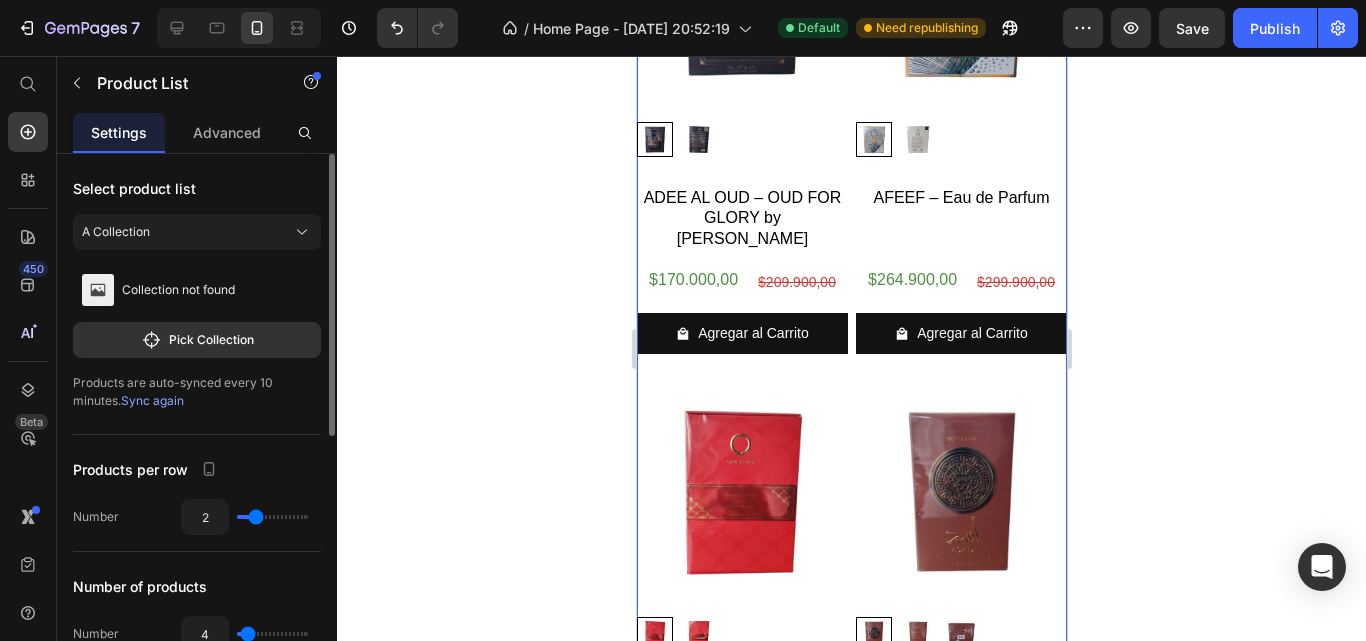 scroll, scrollTop: 100, scrollLeft: 0, axis: vertical 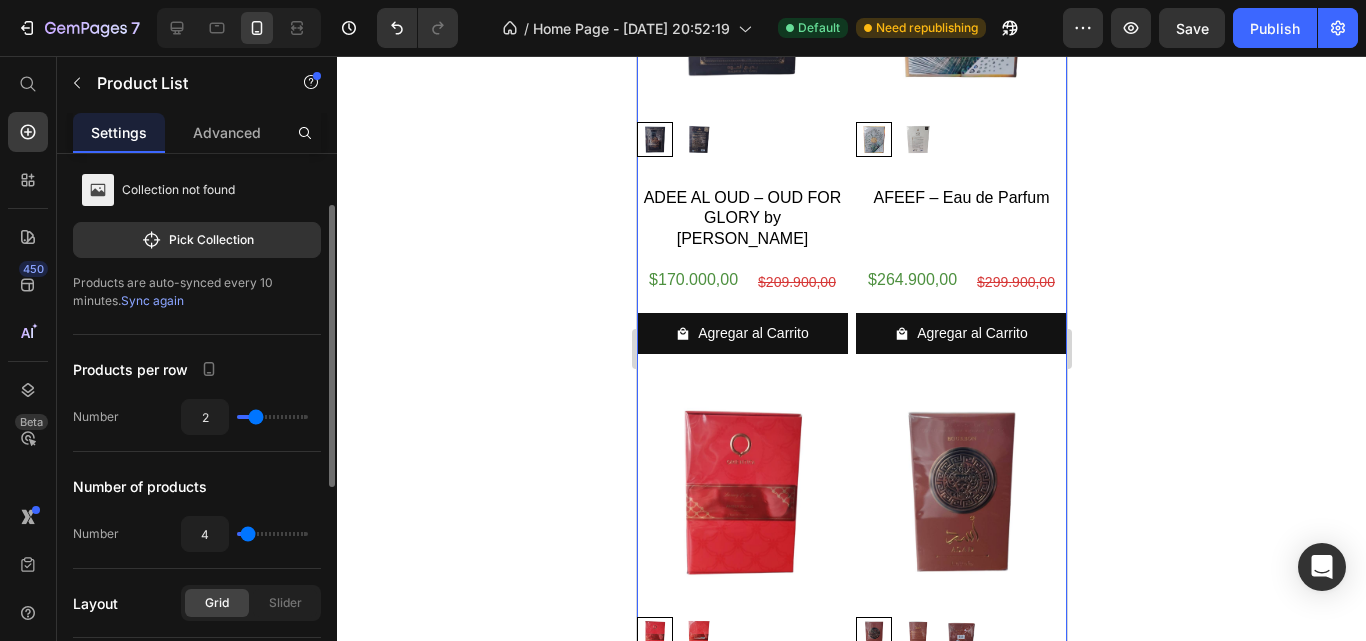 type on "8" 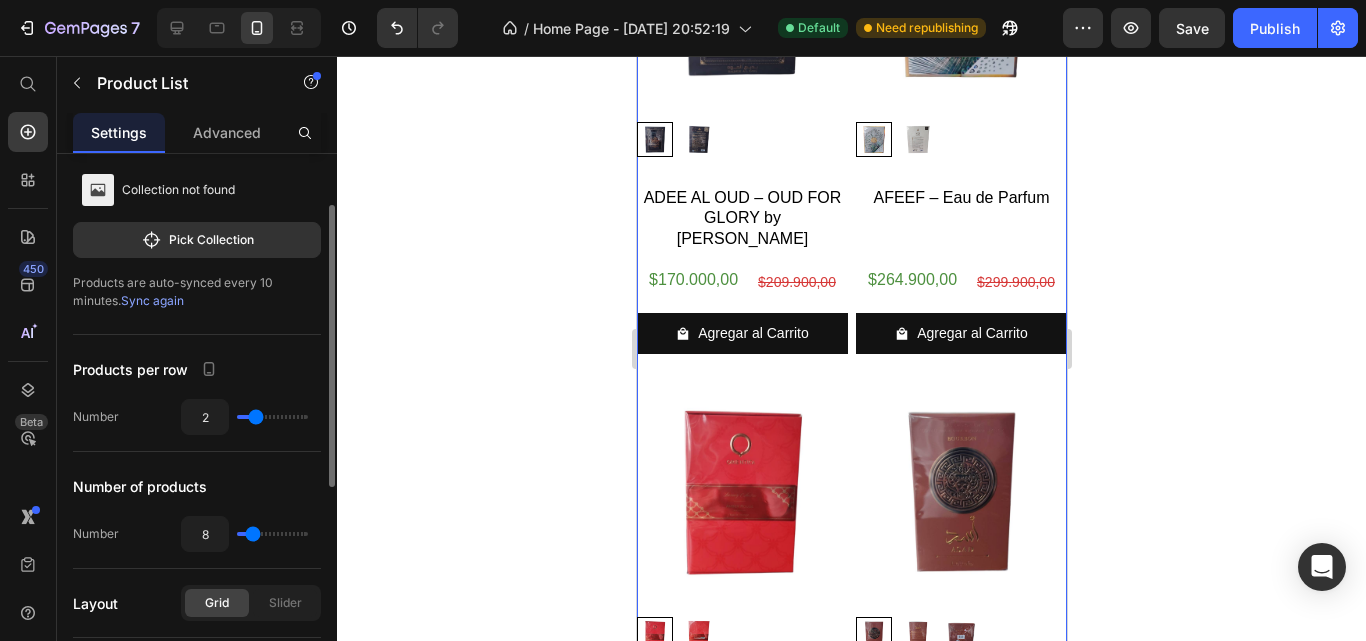 type on "9" 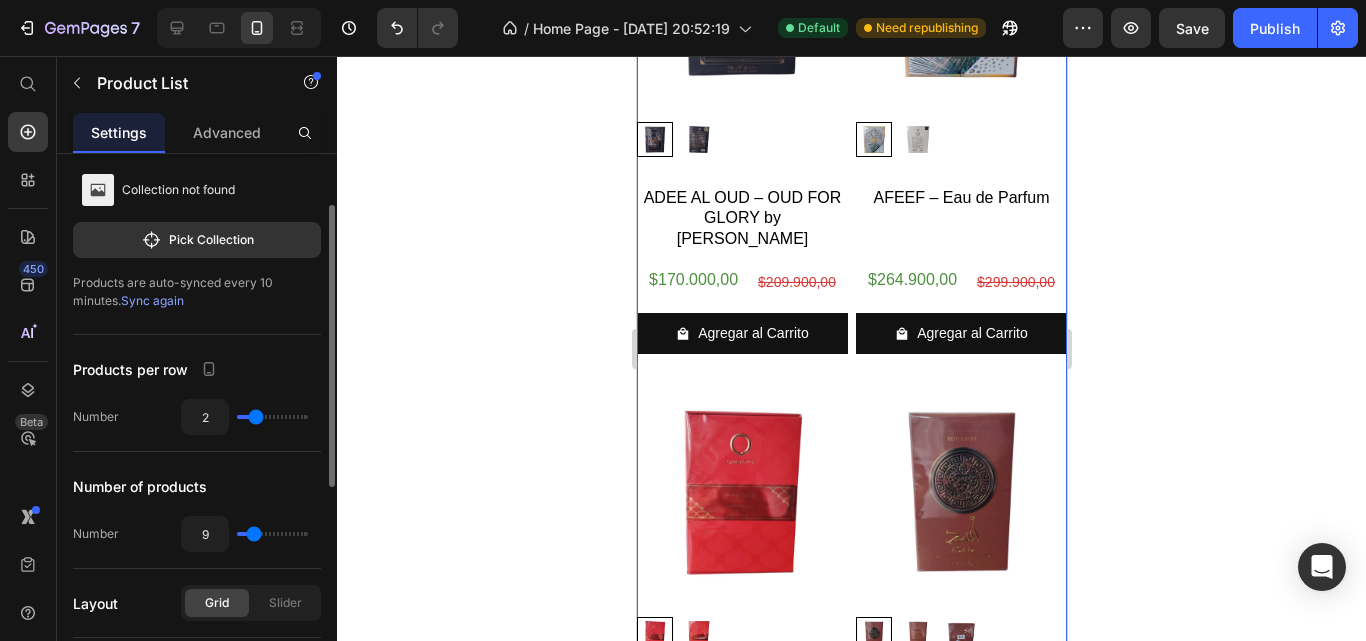 type on "10" 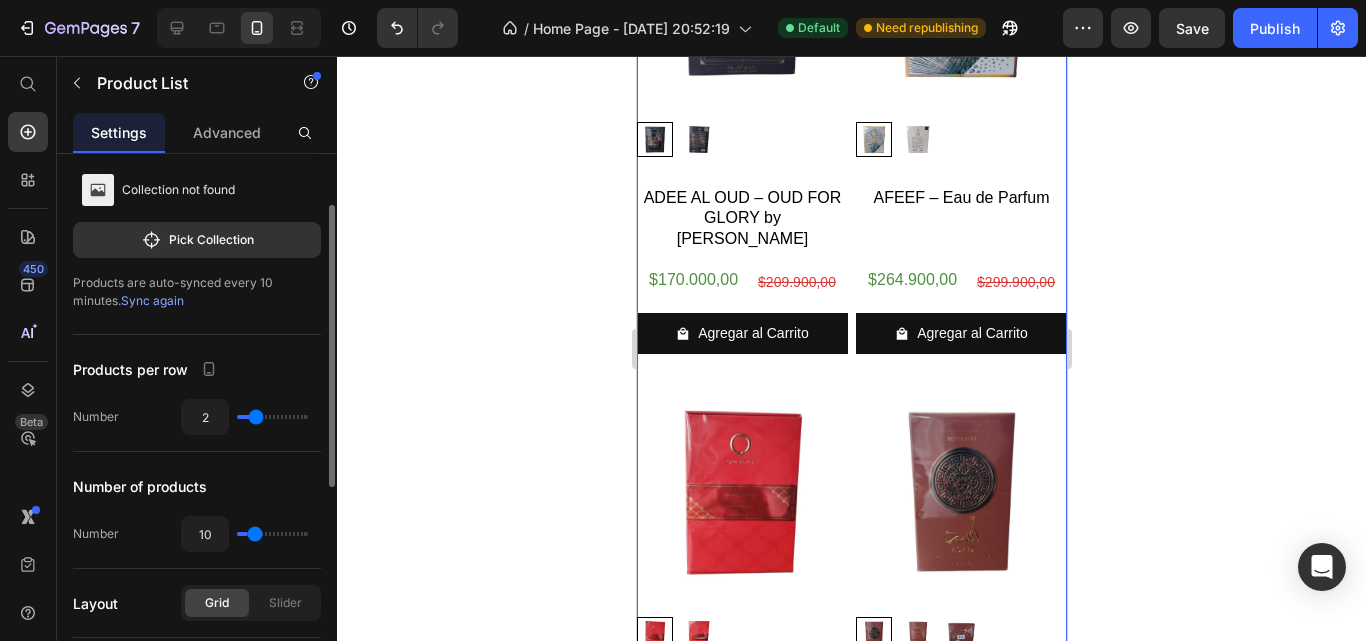 type on "11" 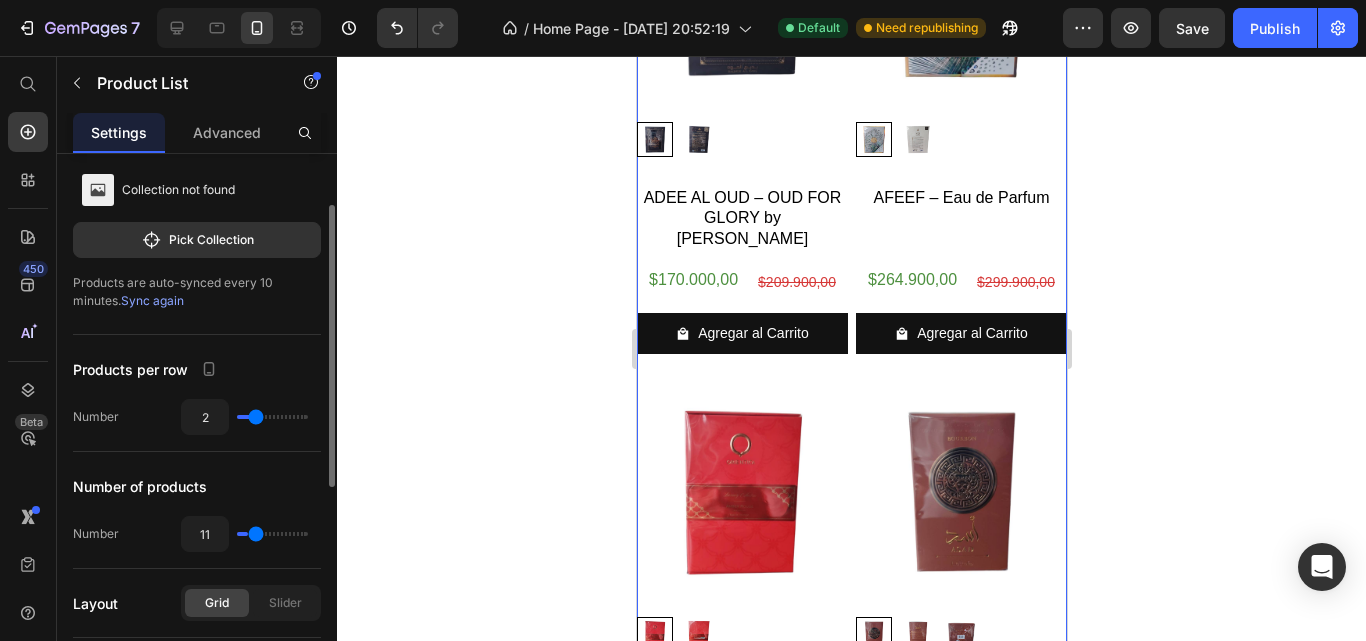 type on "12" 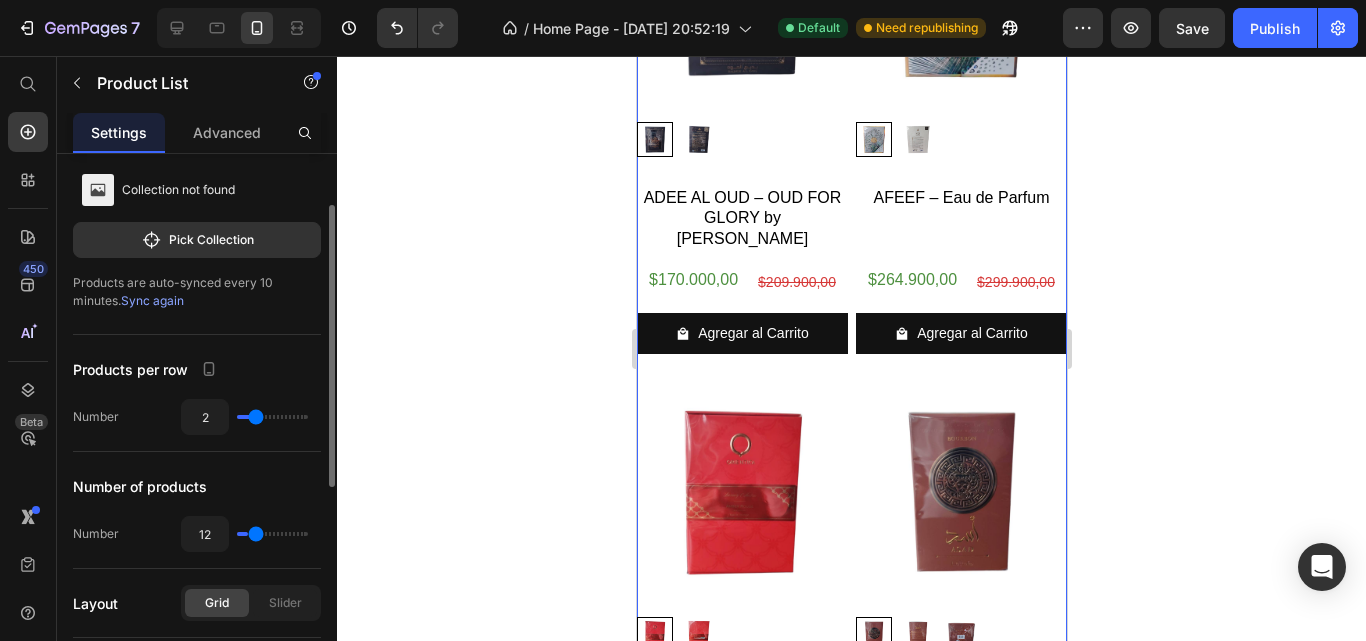 type on "12" 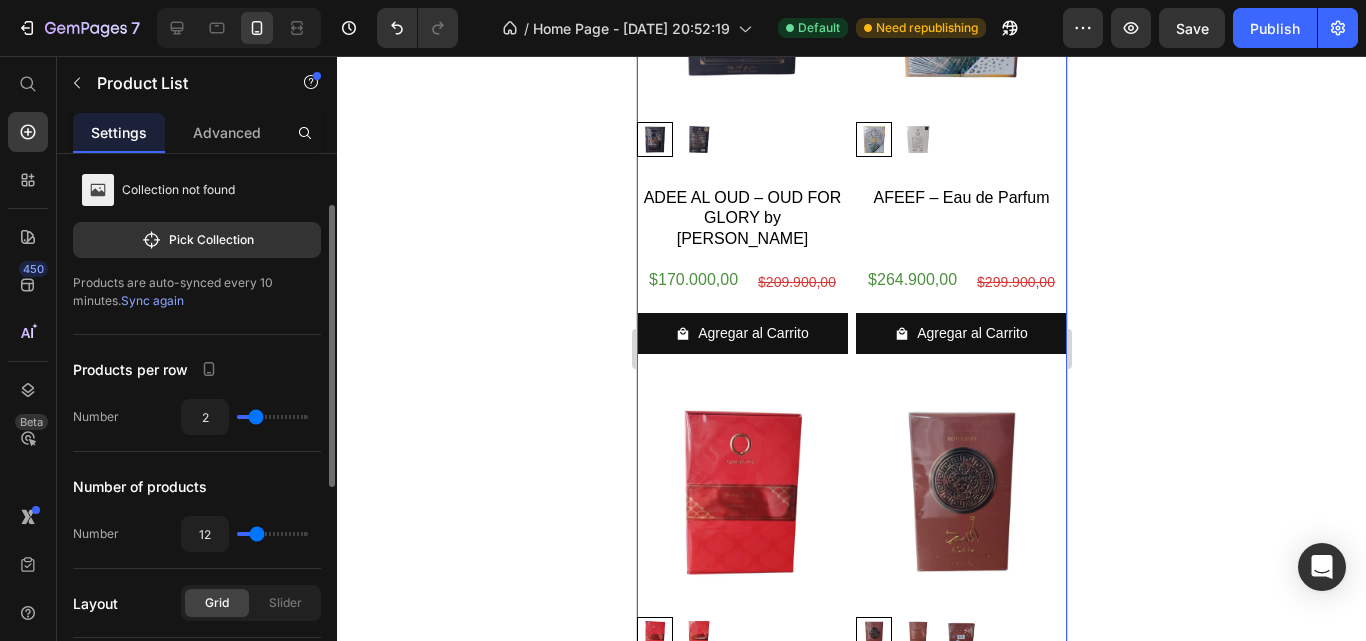 type on "13" 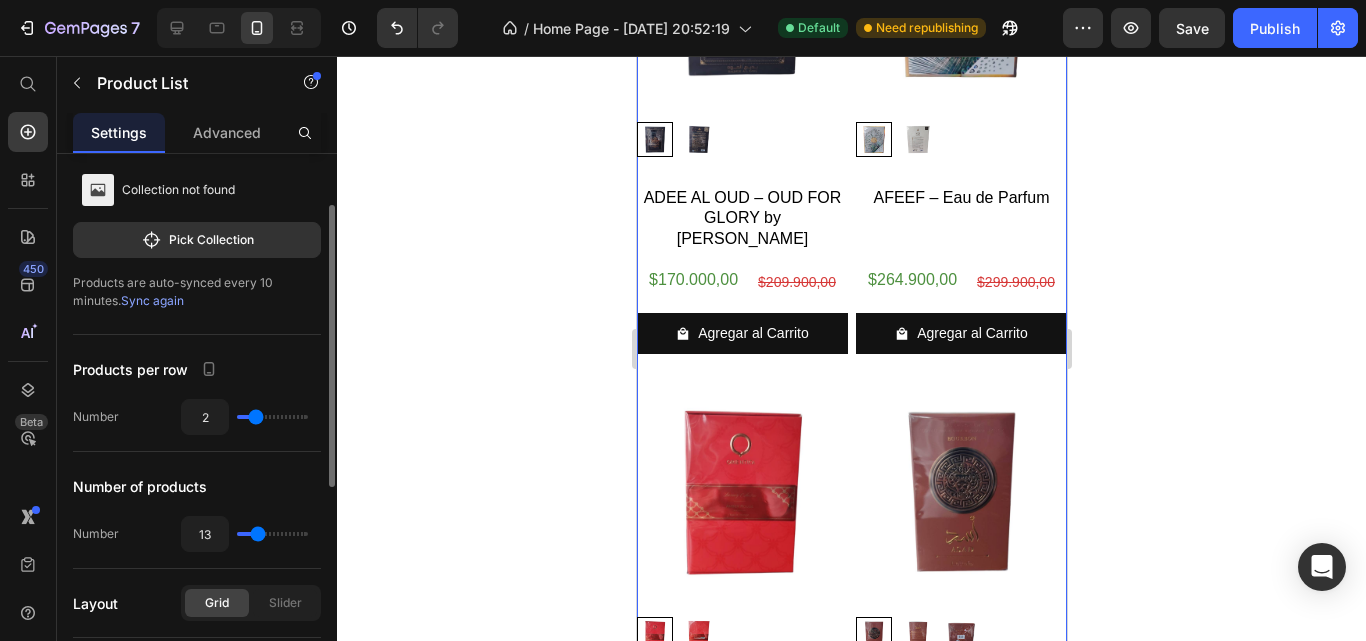 type on "14" 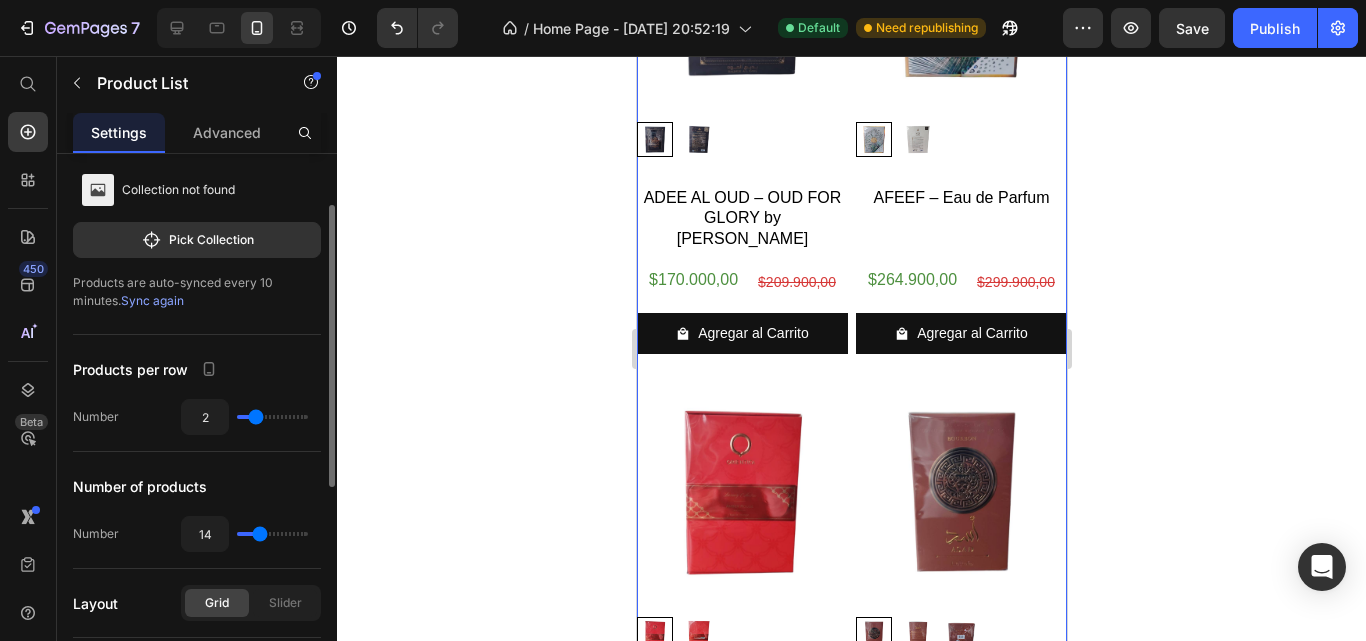 type on "11" 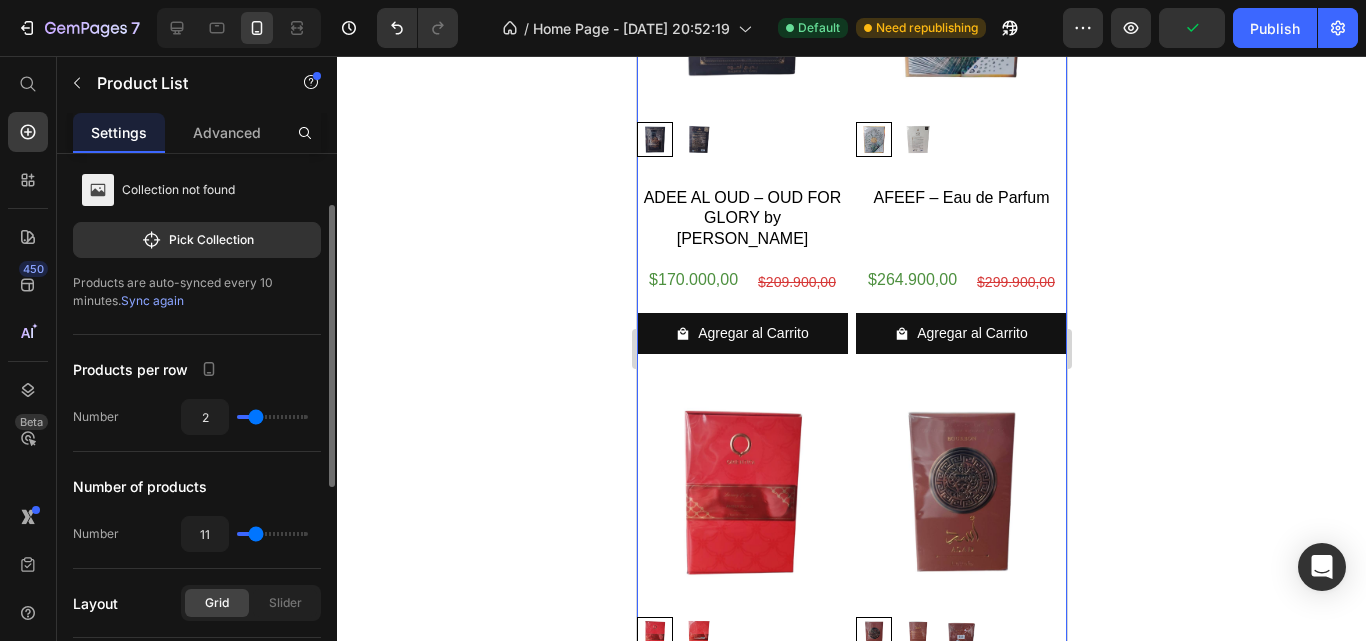 type on "9" 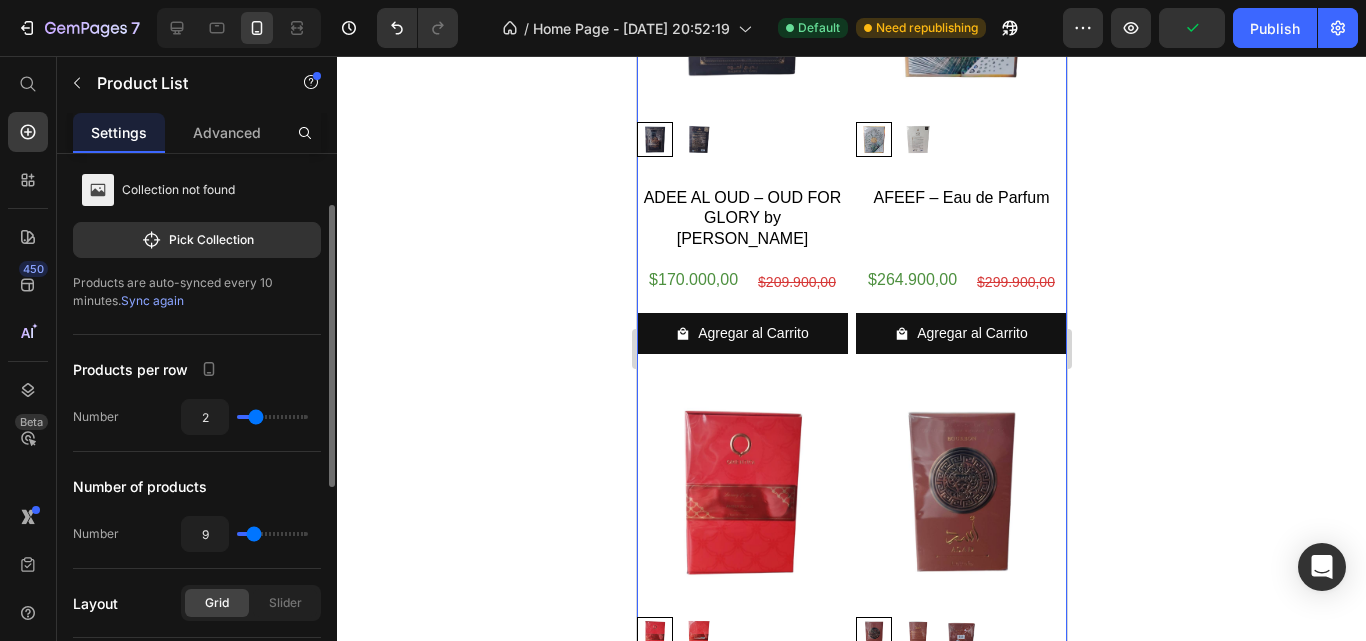type on "8" 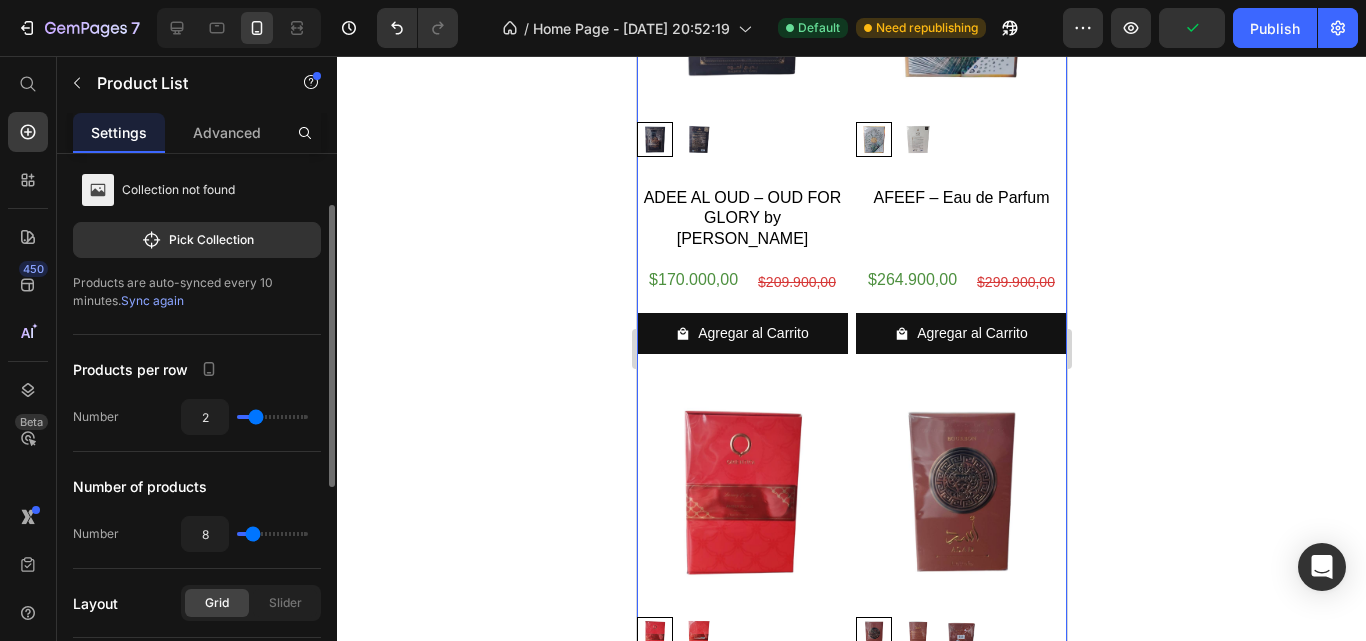 type on "7" 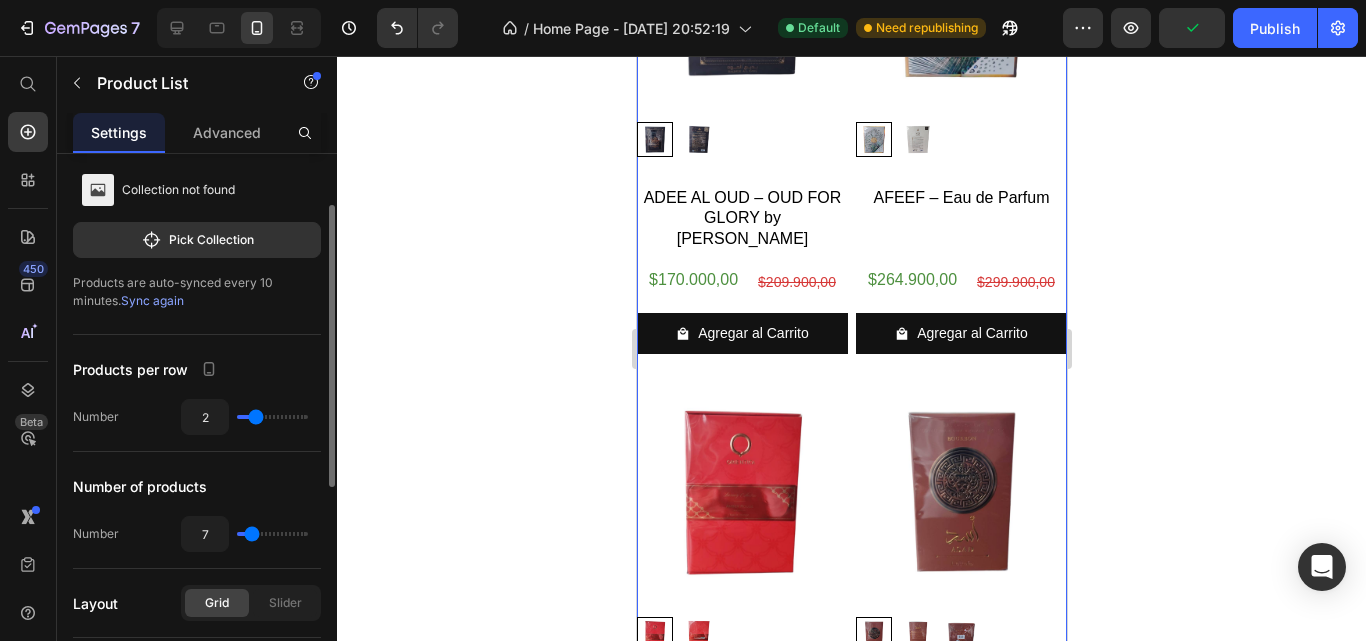 type on "5" 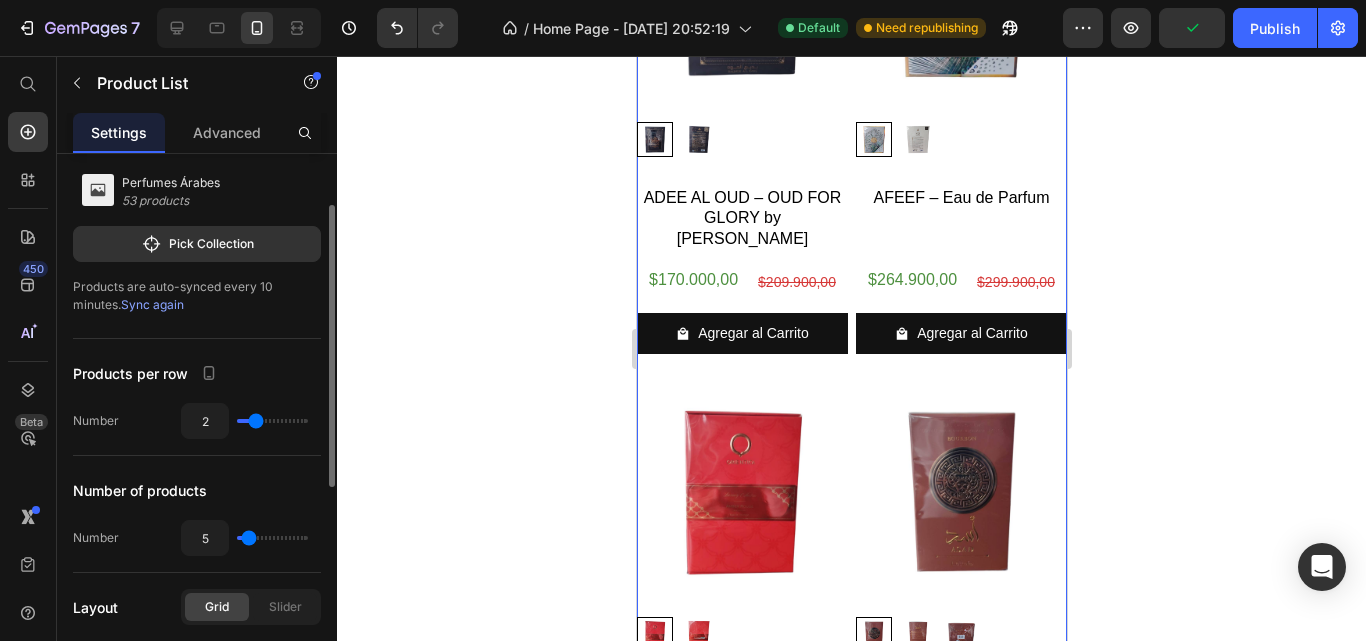type on "6" 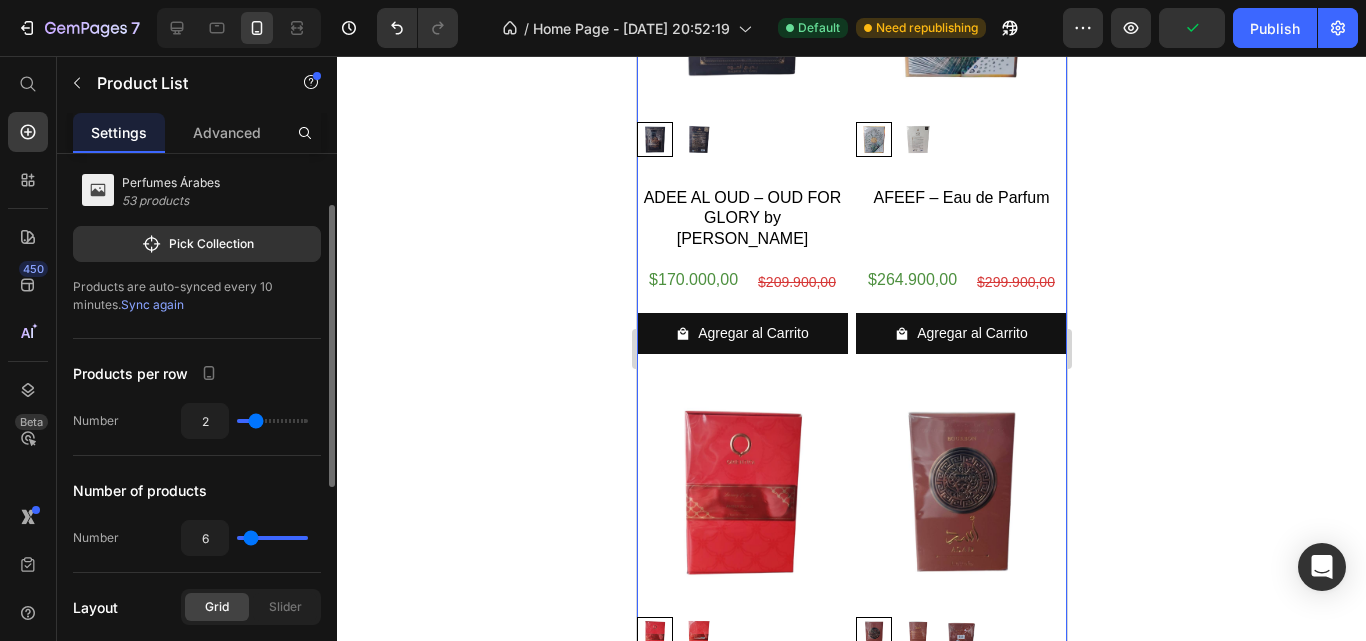 type on "7" 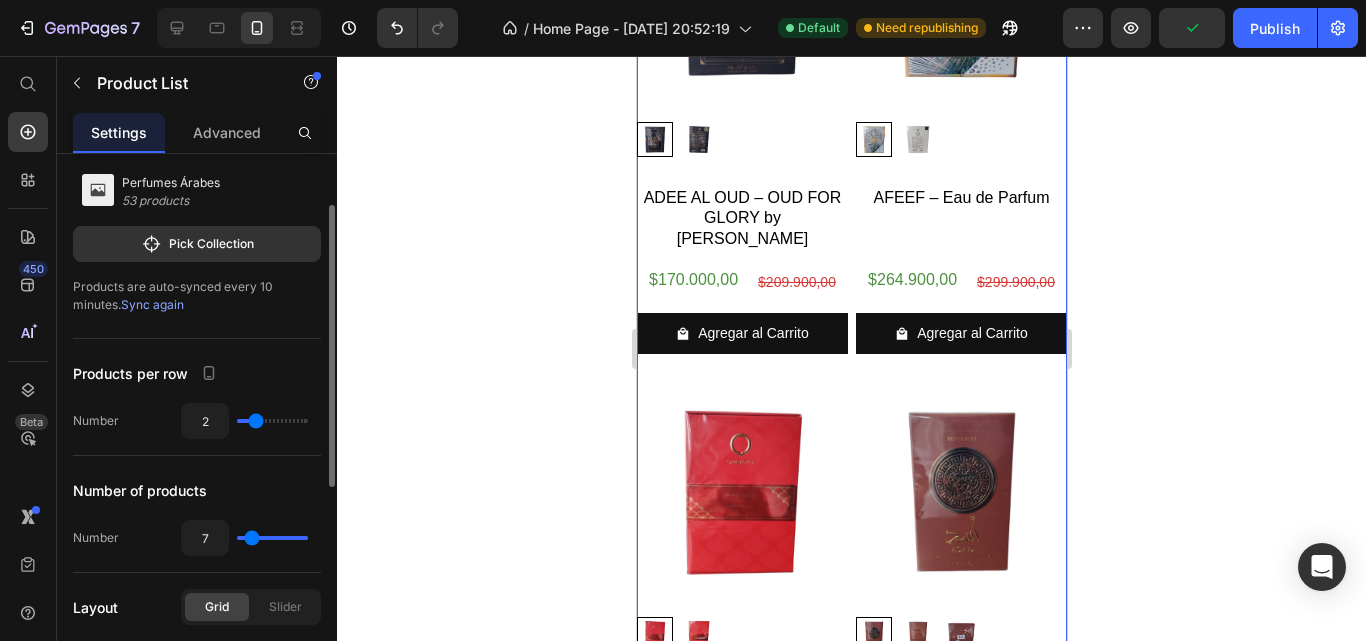 type on "6" 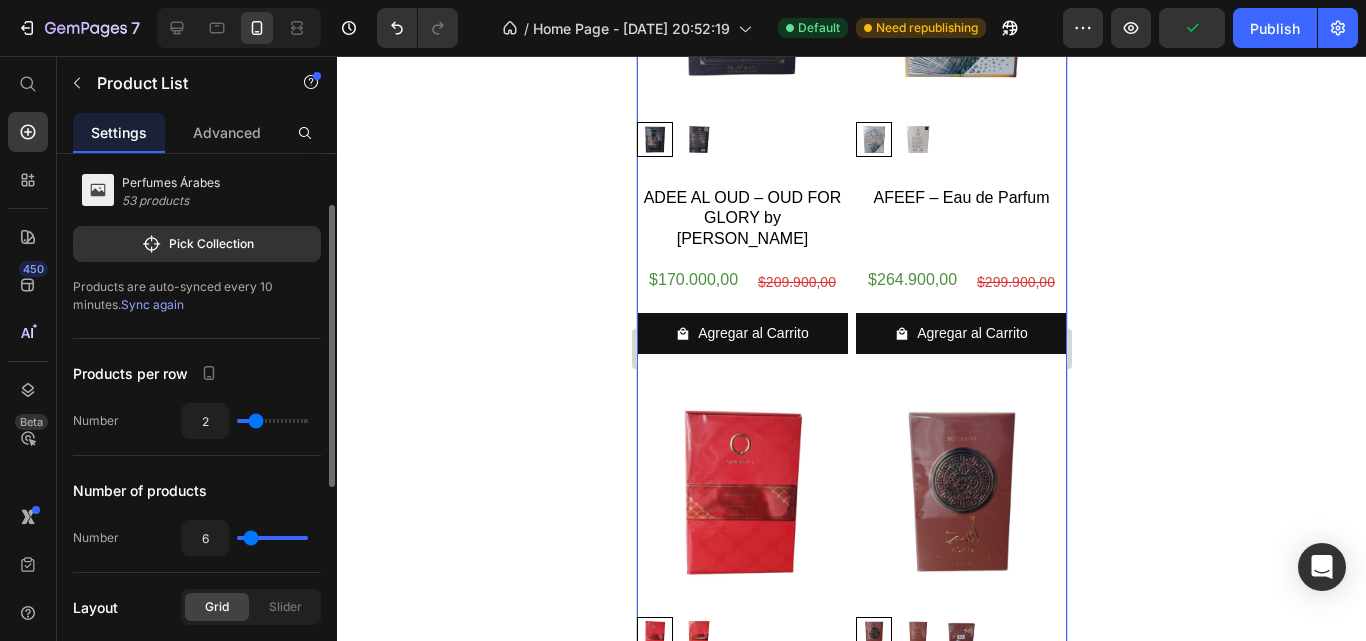 type on "5" 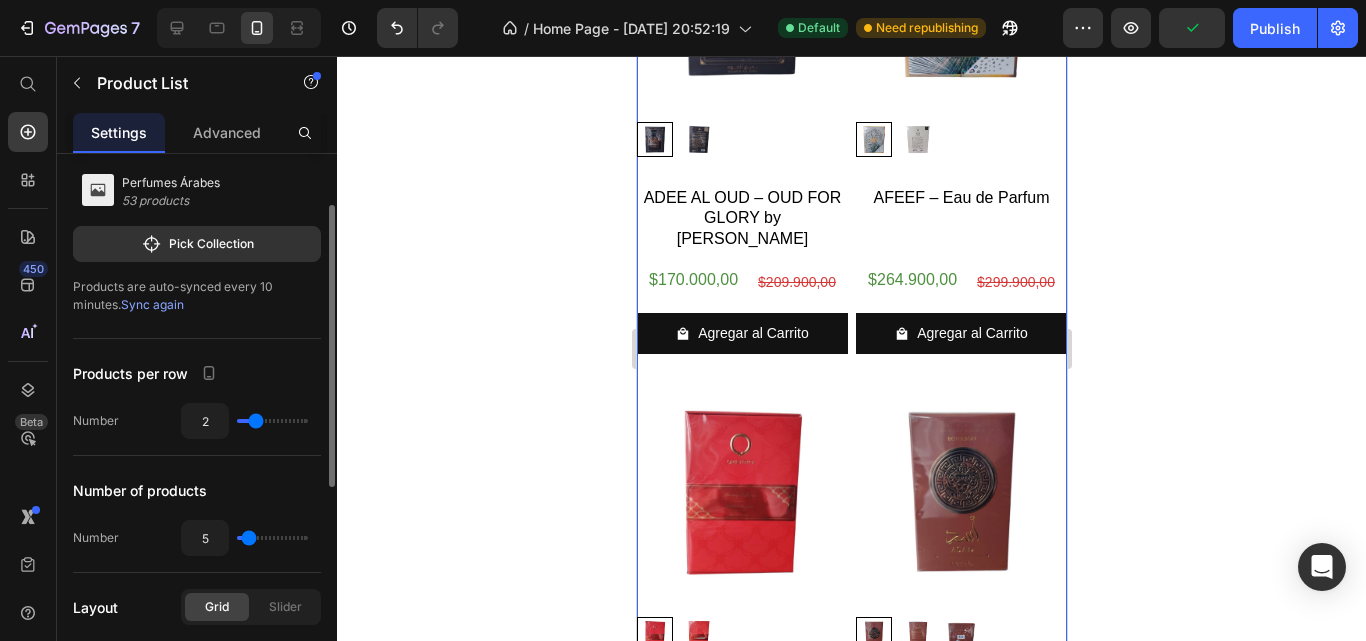 type on "6" 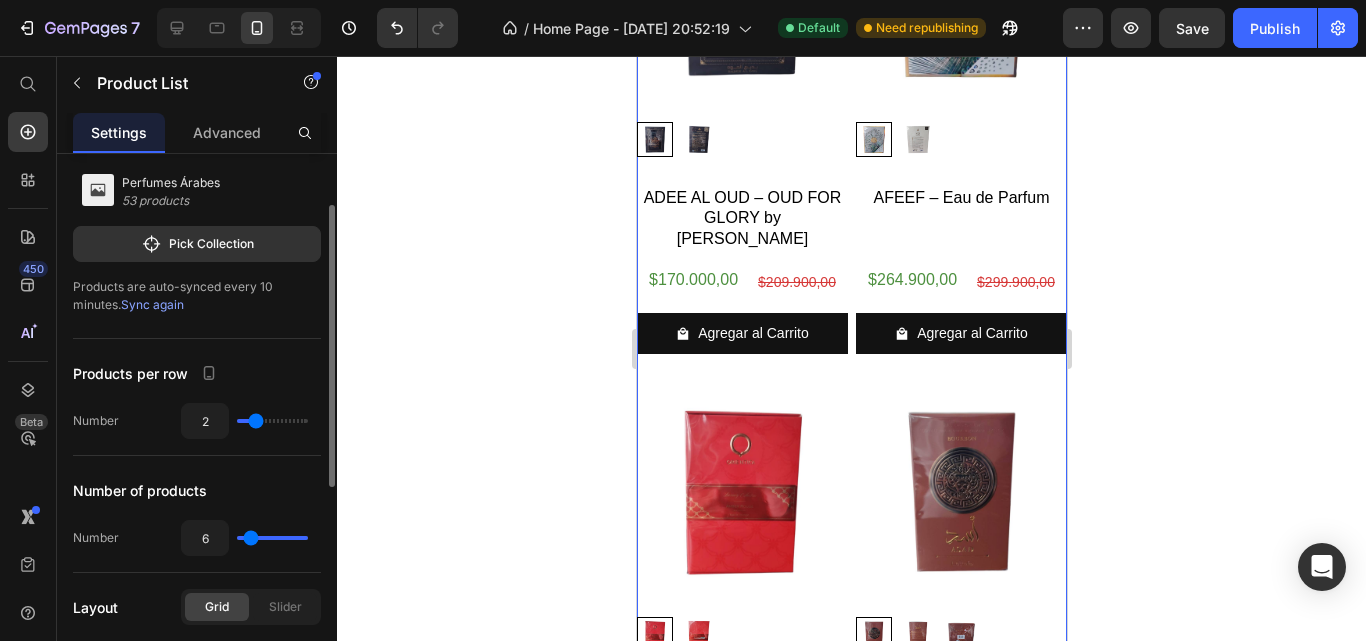 type on "6" 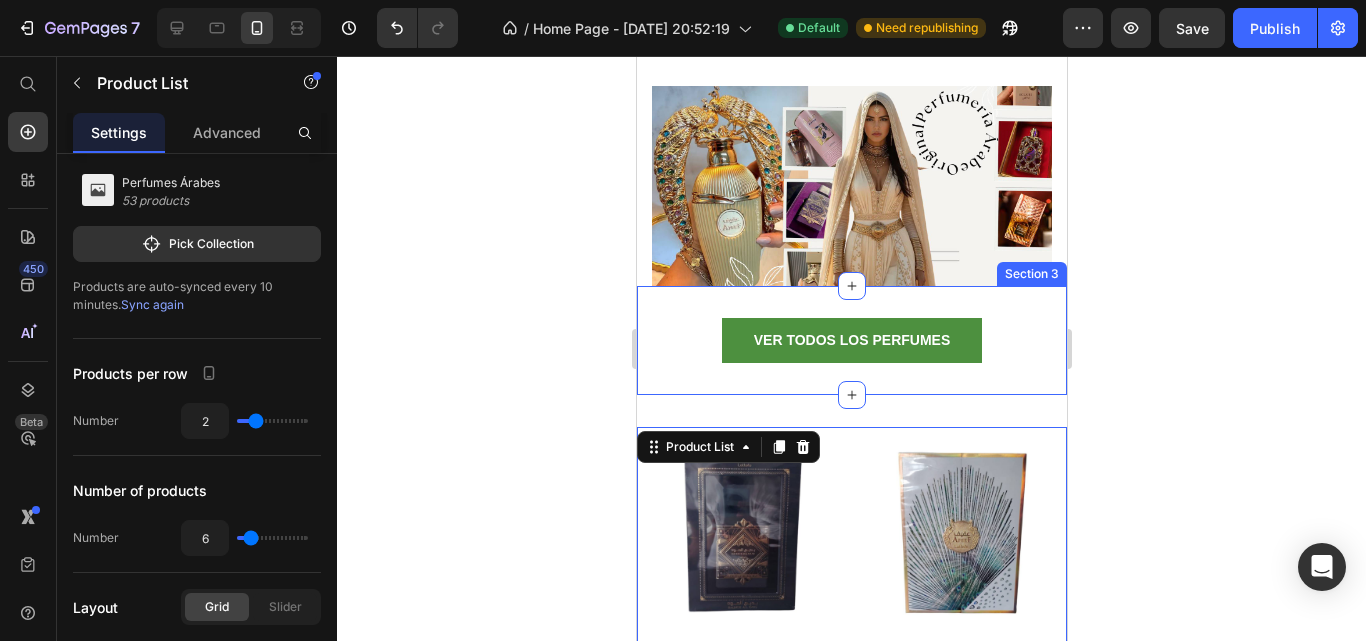 scroll, scrollTop: 400, scrollLeft: 0, axis: vertical 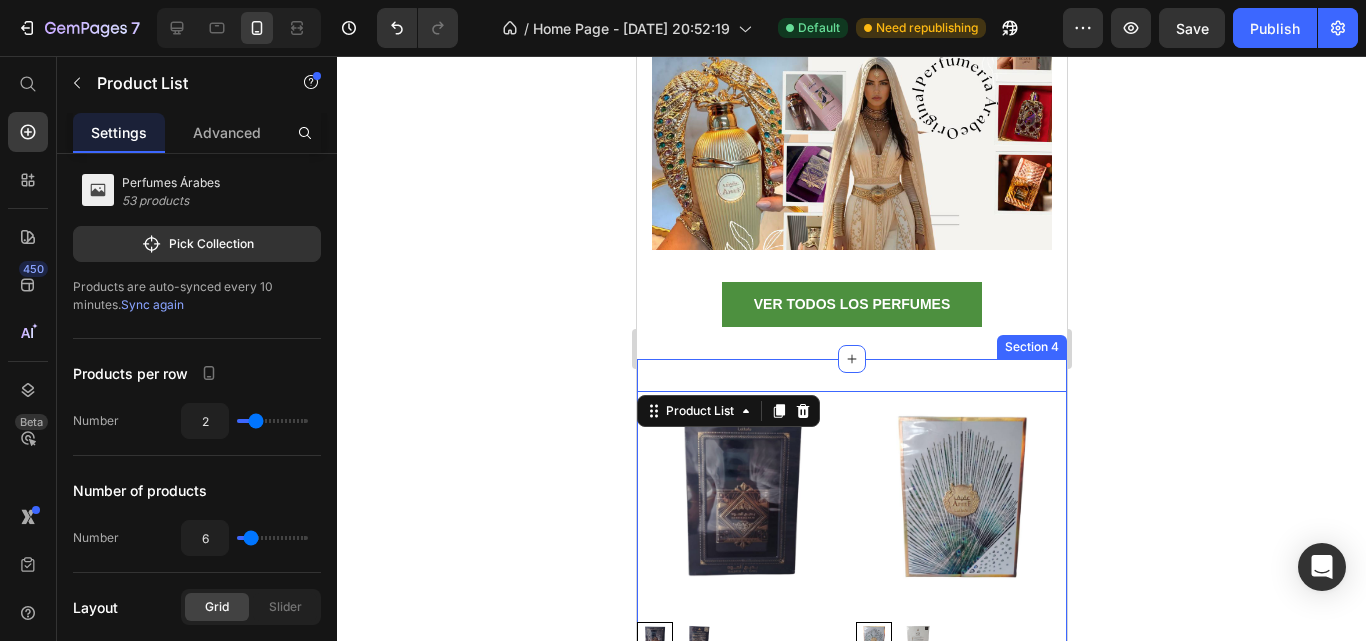 click on "Product Images ADEE AL OUD – OUD FOR GLORY by Lattafa Product Title $170.000,00 Product Price $209.900,00 Product Price Row Agregar al Carrito Product Cart Button Row Product Images AFEEF – Eau de Parfum Product Title $264.900,00 Product Price $299.900,00 Product Price Row Agregar al Carrito Product Cart Button Row Product Images AMBER ROUGE – ORIENTICA Product Title $329.900,00 Product Price $415.900,00 Product Price Row Agregar al Carrito Product Cart Button Row Product Images ASAD BOURBON by Lattafa Product Title $179.900,00 Product Price $215.900,00 Product Price Row Agregar al Carrito Product Cart Button Row Product Images ASAD by Lattafa Product Title $179.900,00 Product Price $215.900,00 Product Price Row Agregar al Carrito Product Cart Button Row Product Images ASAD ZANZIBAR by Lattafa Product Title $179.900,00 Product Price $215.900,00 Product Price Row Agregar al Carrito Product Cart Button Row Product List   0 Section 4" at bounding box center (851, 1116) 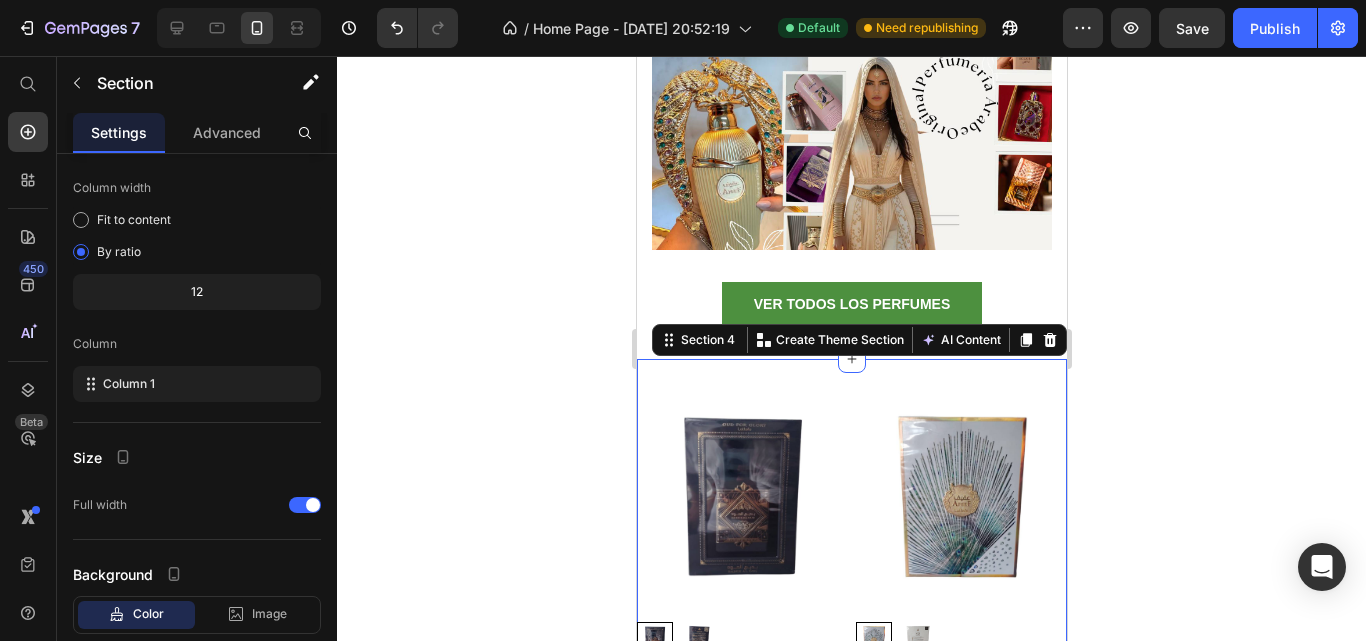 scroll, scrollTop: 0, scrollLeft: 0, axis: both 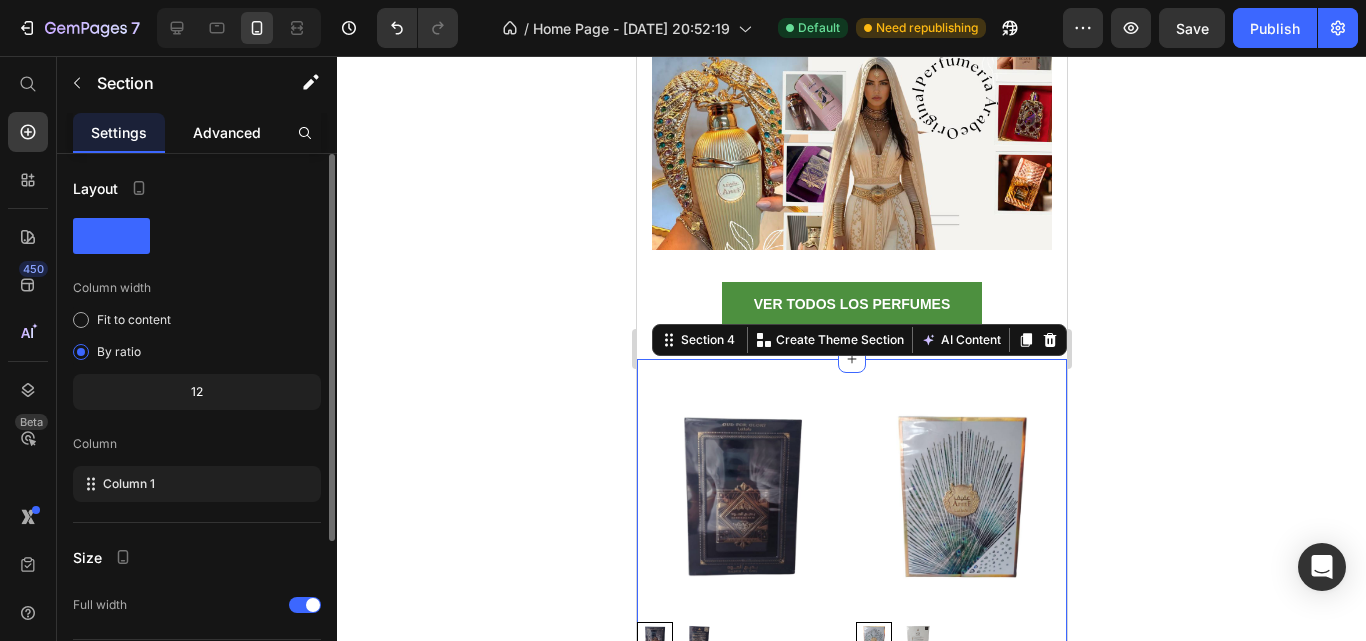 click on "Advanced" 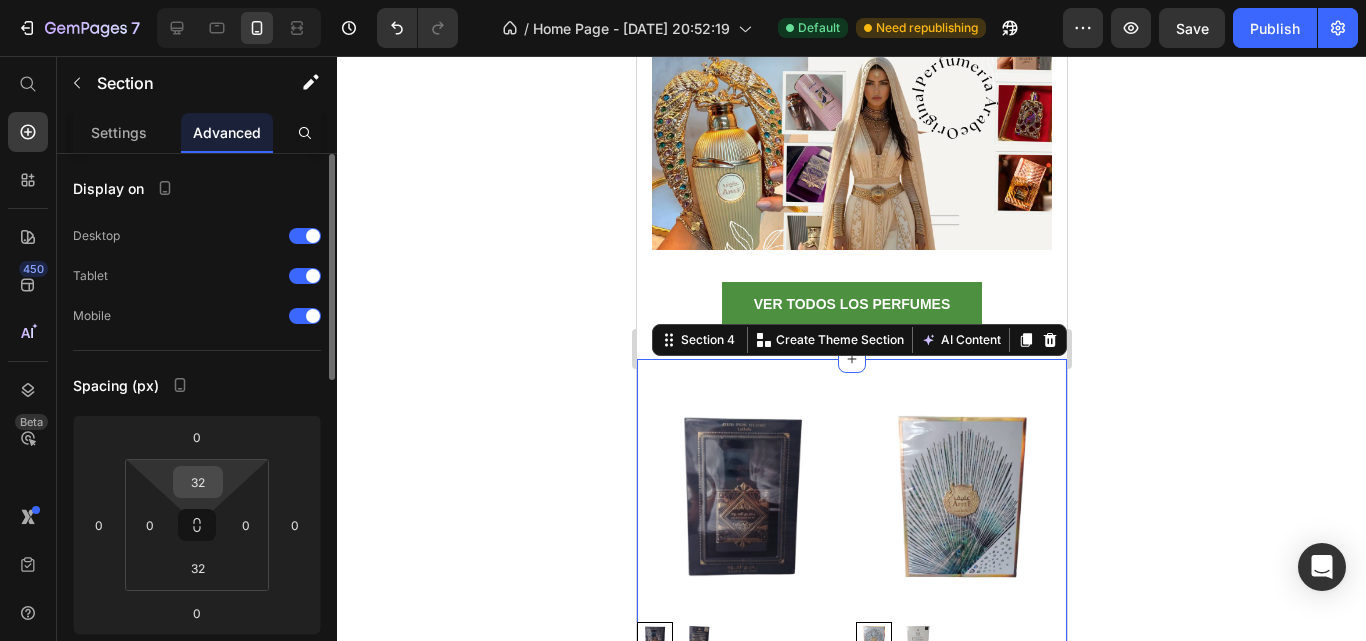 click on "32" at bounding box center (198, 482) 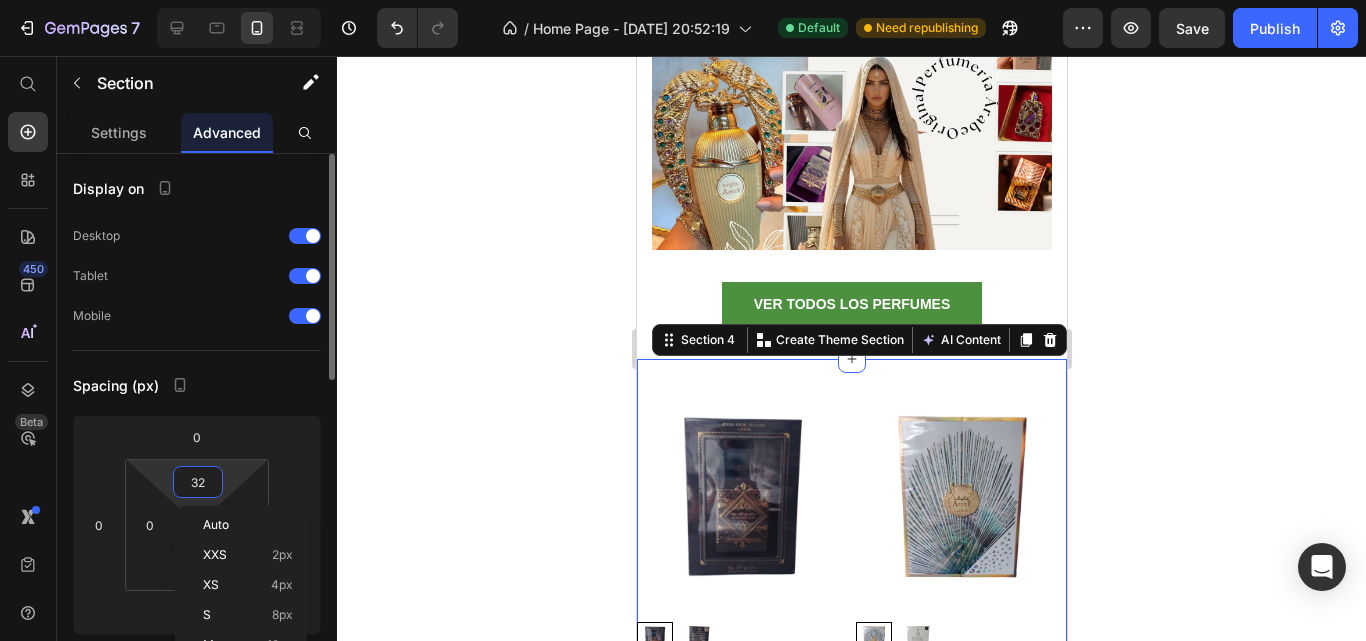 type on "0" 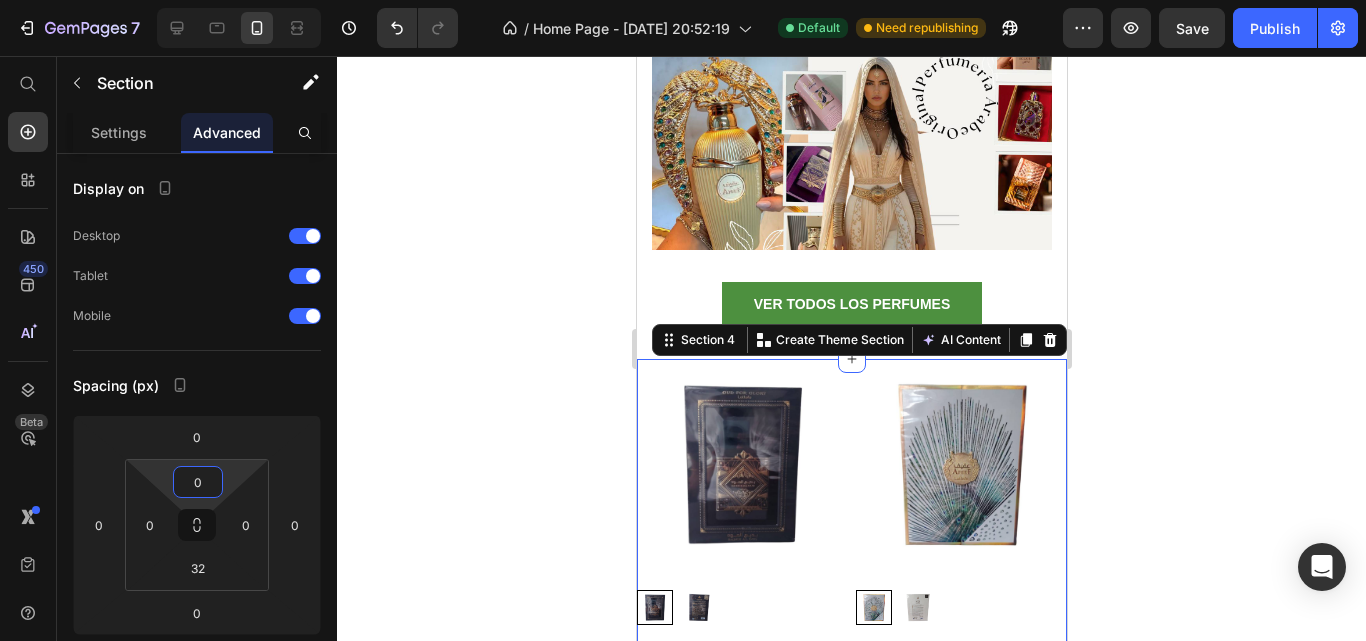 click 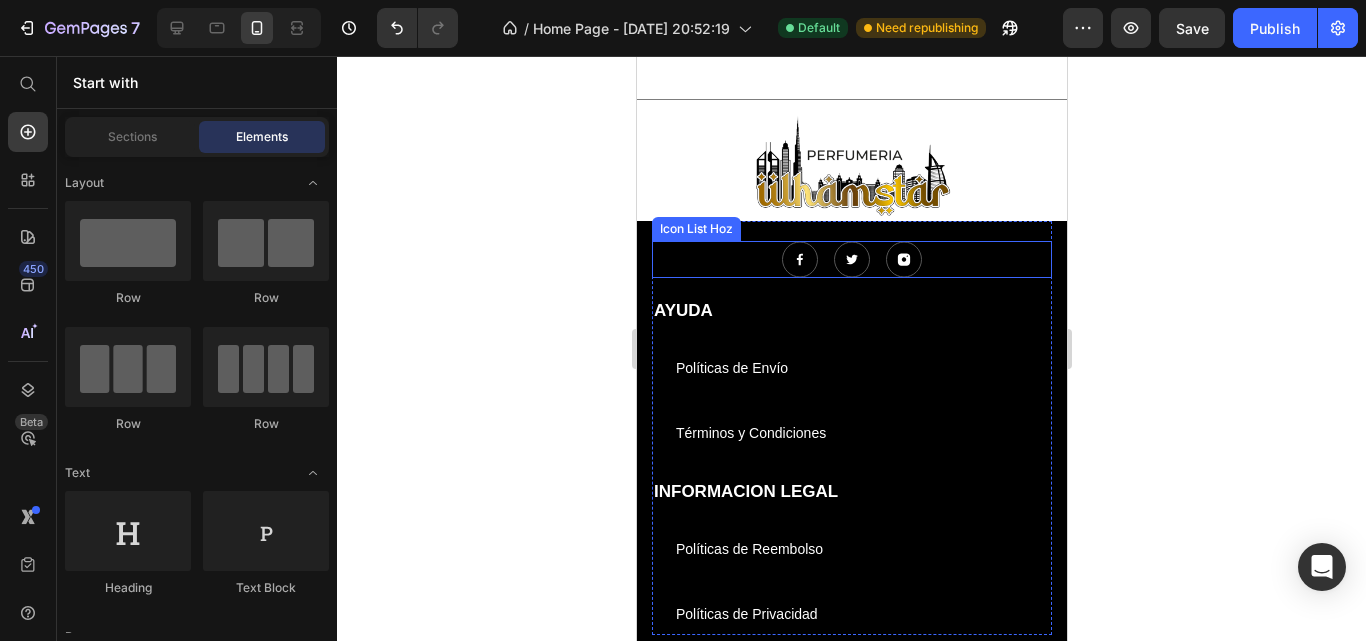 scroll, scrollTop: 5200, scrollLeft: 0, axis: vertical 